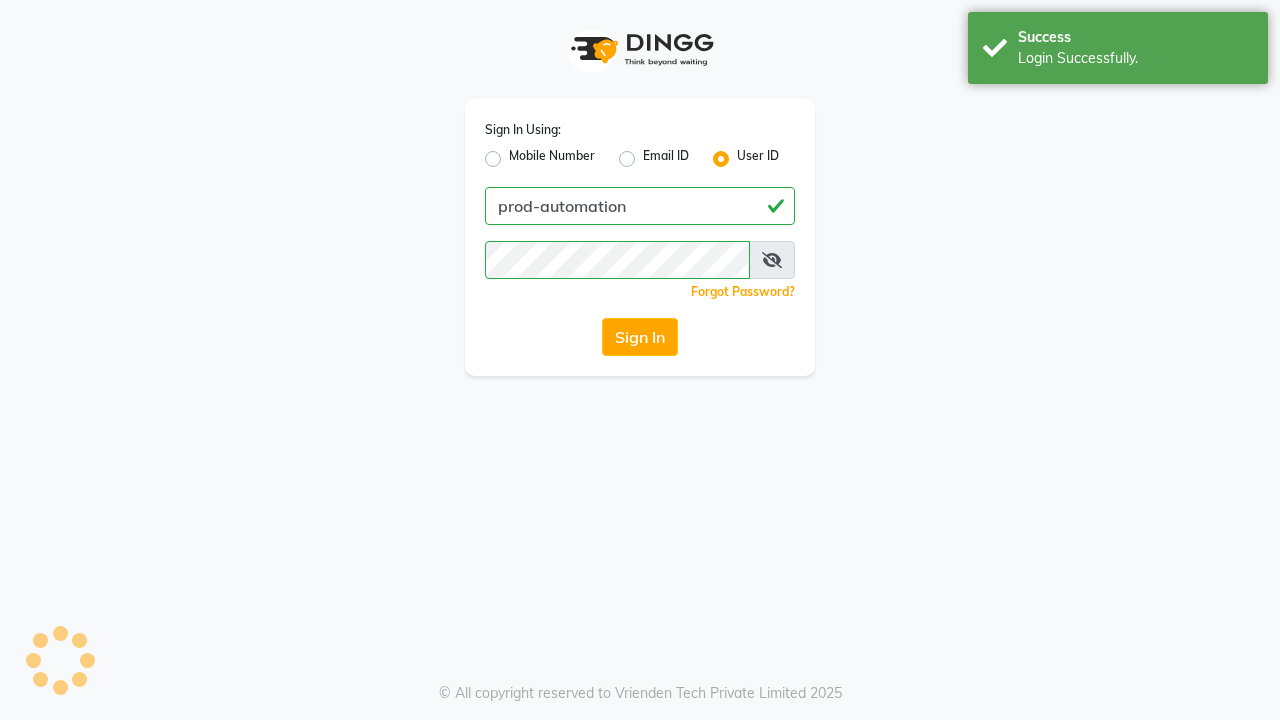 scroll, scrollTop: 0, scrollLeft: 0, axis: both 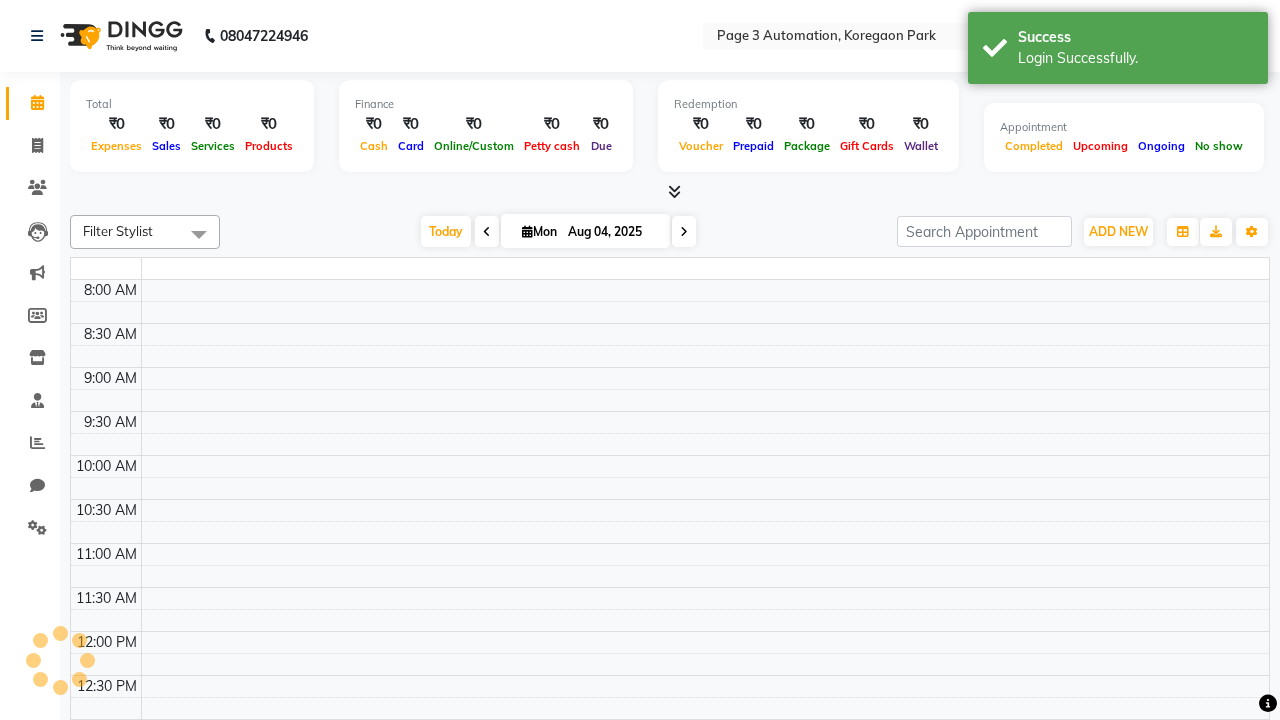 select on "en" 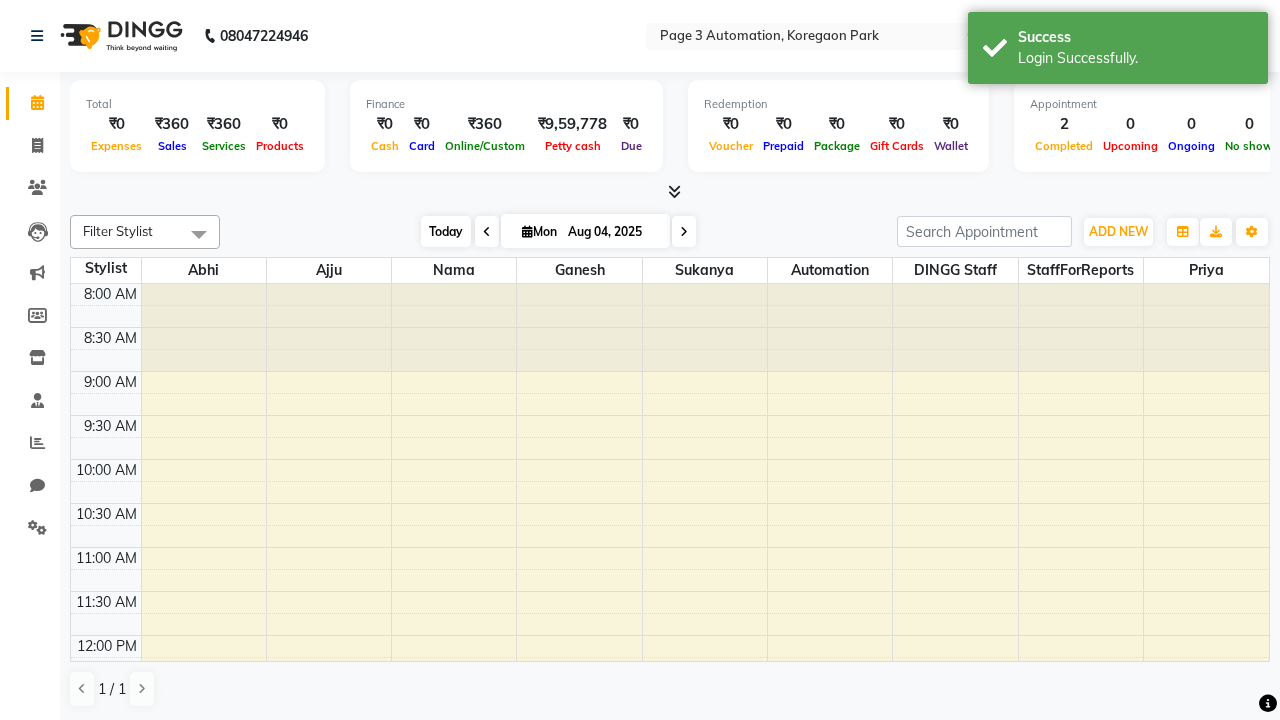 click on "Today" at bounding box center [446, 231] 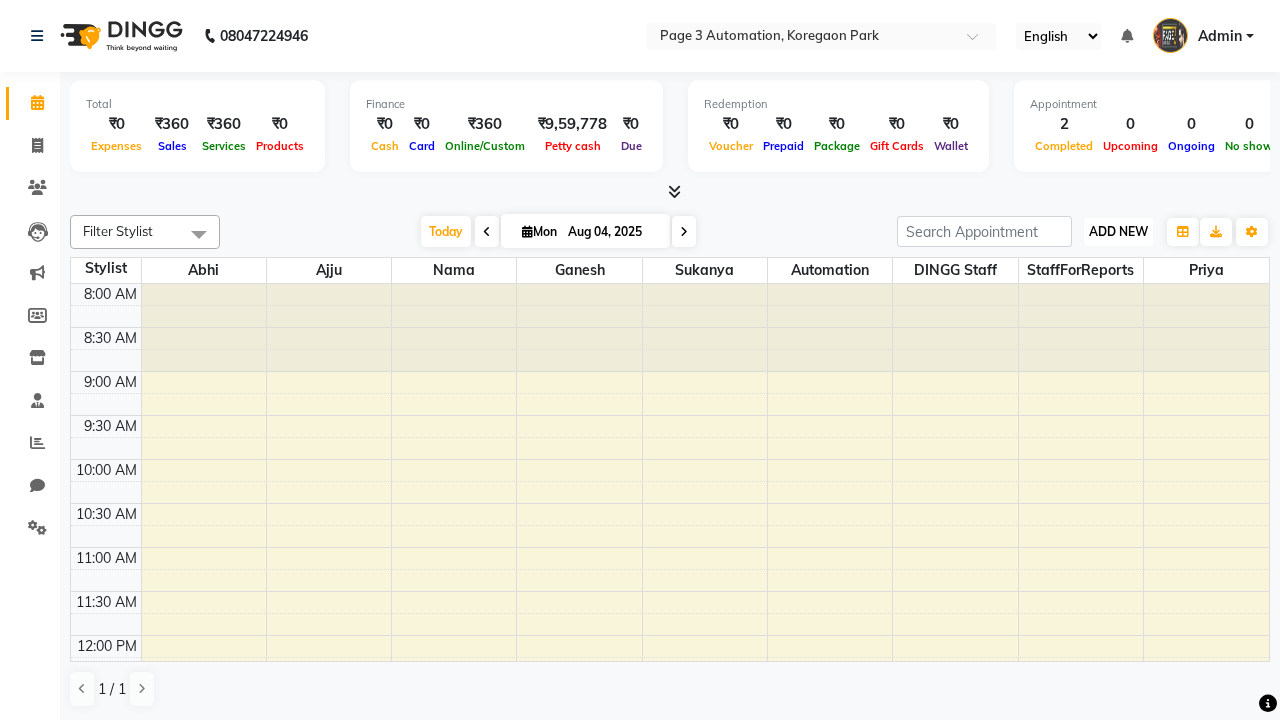 click on "ADD NEW" at bounding box center [1118, 231] 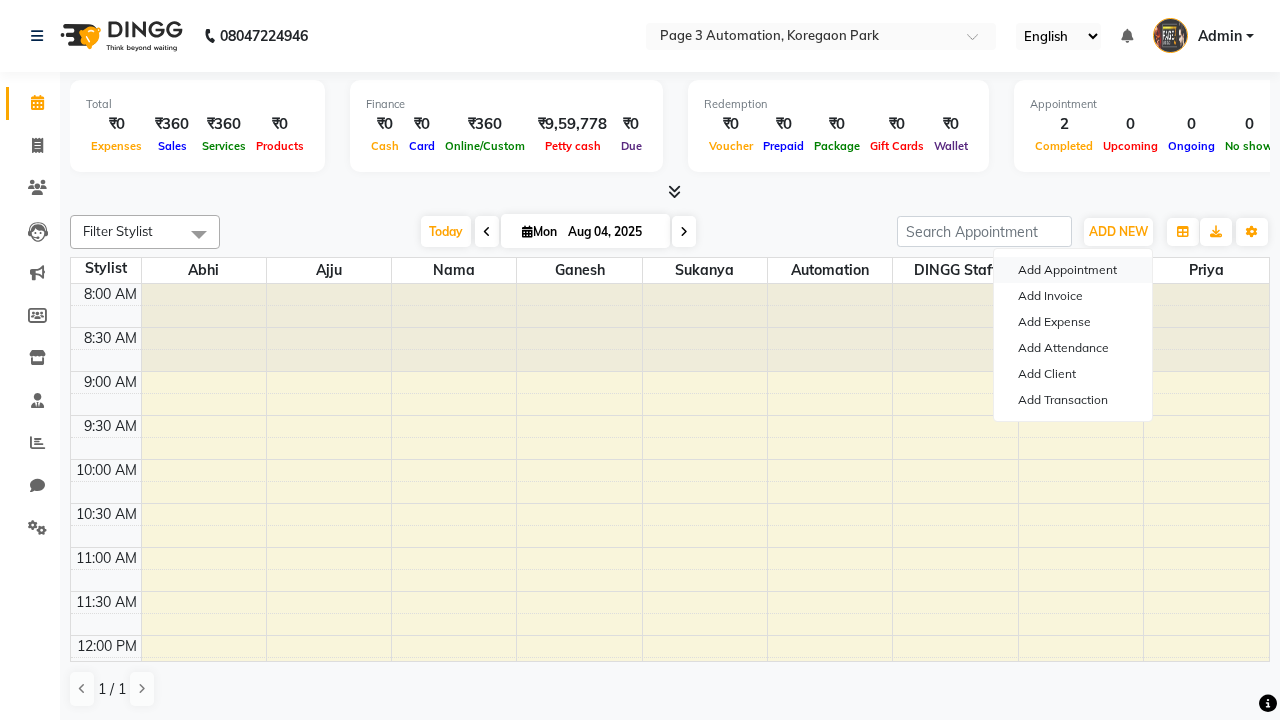 click on "Add Appointment" at bounding box center (1073, 270) 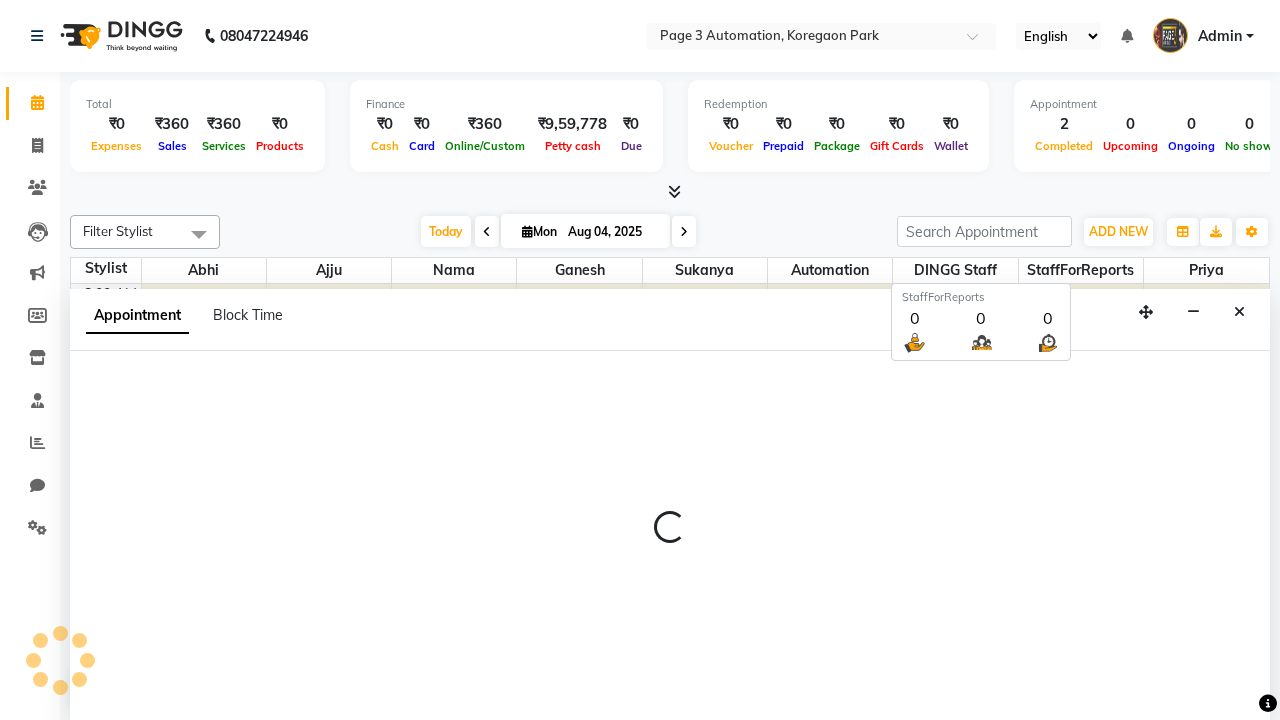 scroll, scrollTop: 1, scrollLeft: 0, axis: vertical 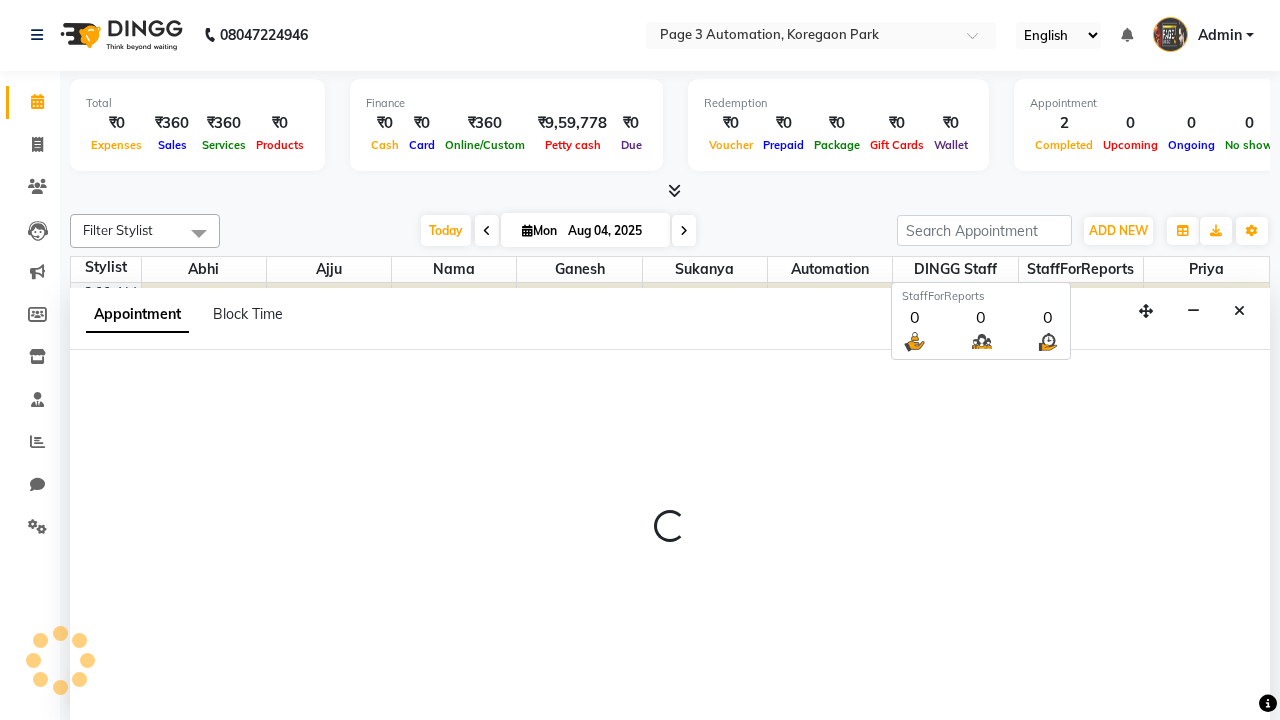 select on "tentative" 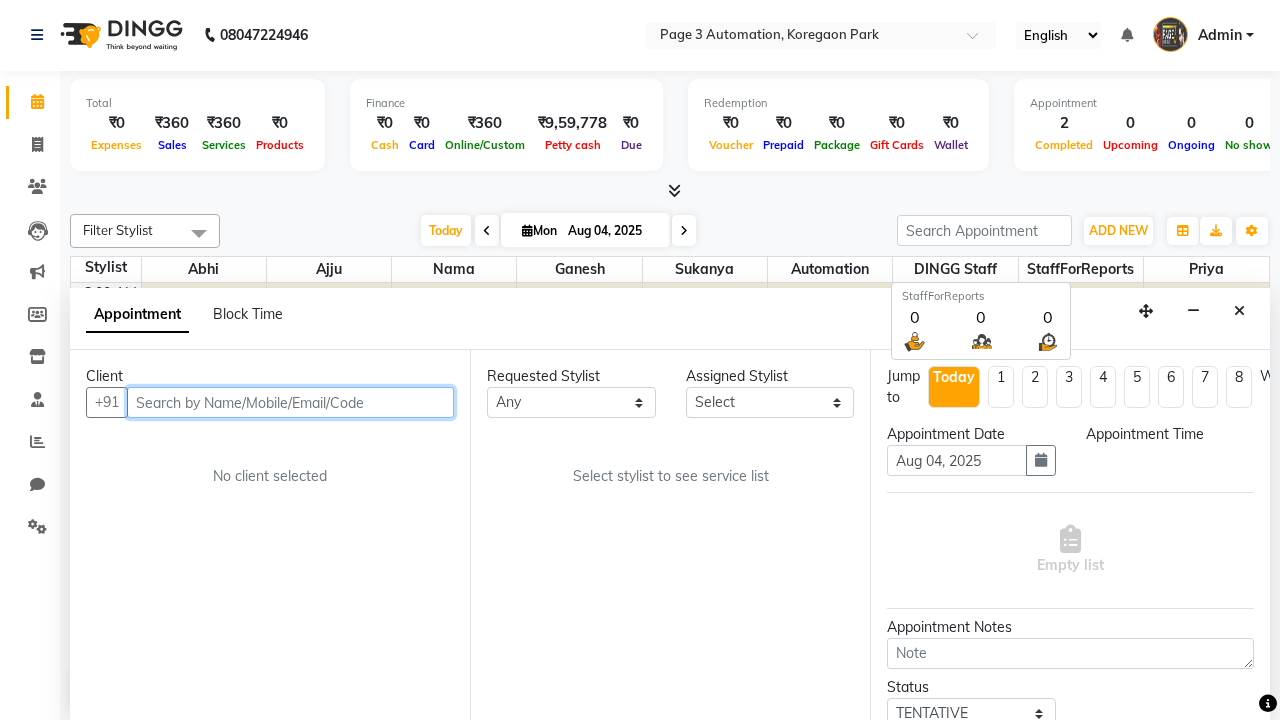 select on "540" 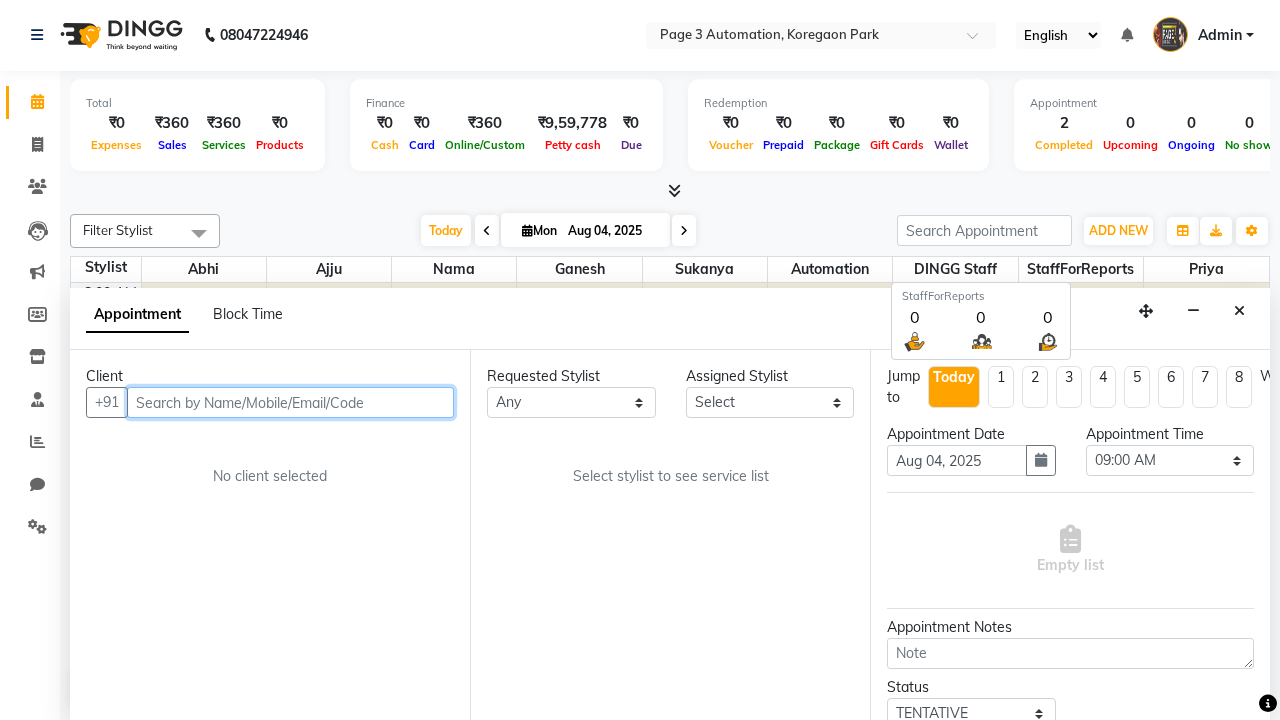 type on "[PHONE]" 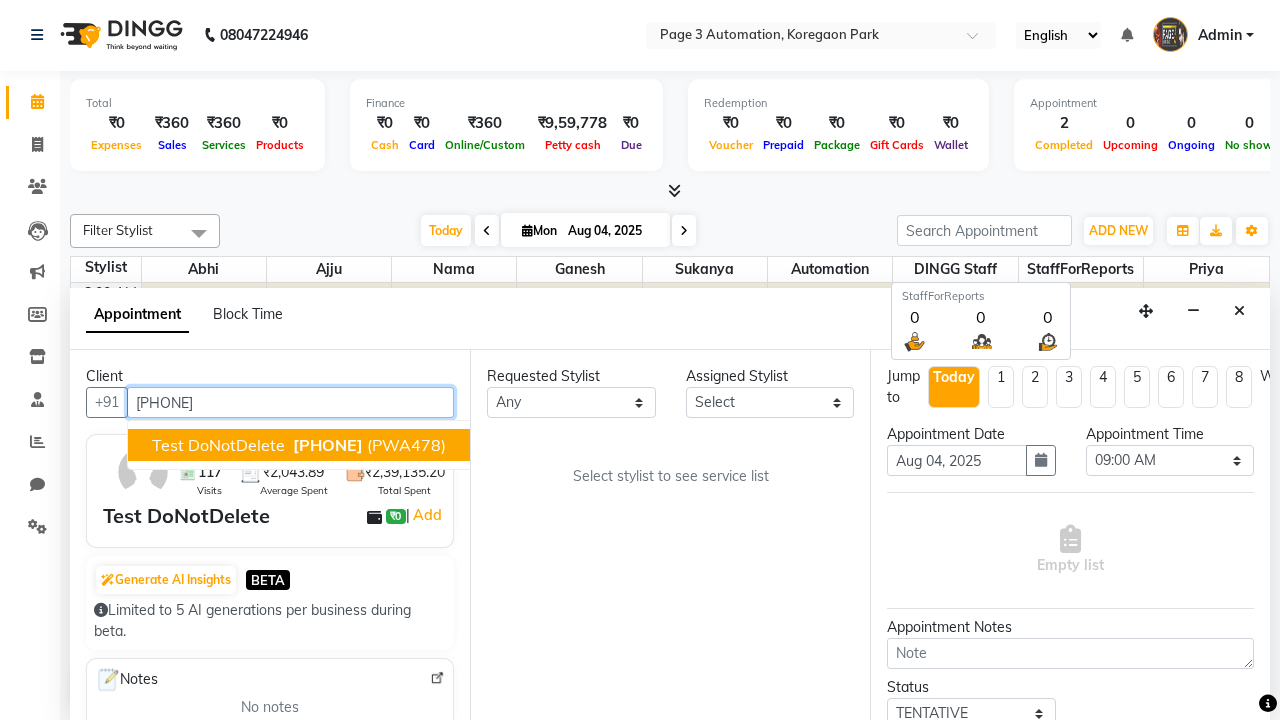 click on "[PHONE]" at bounding box center [328, 445] 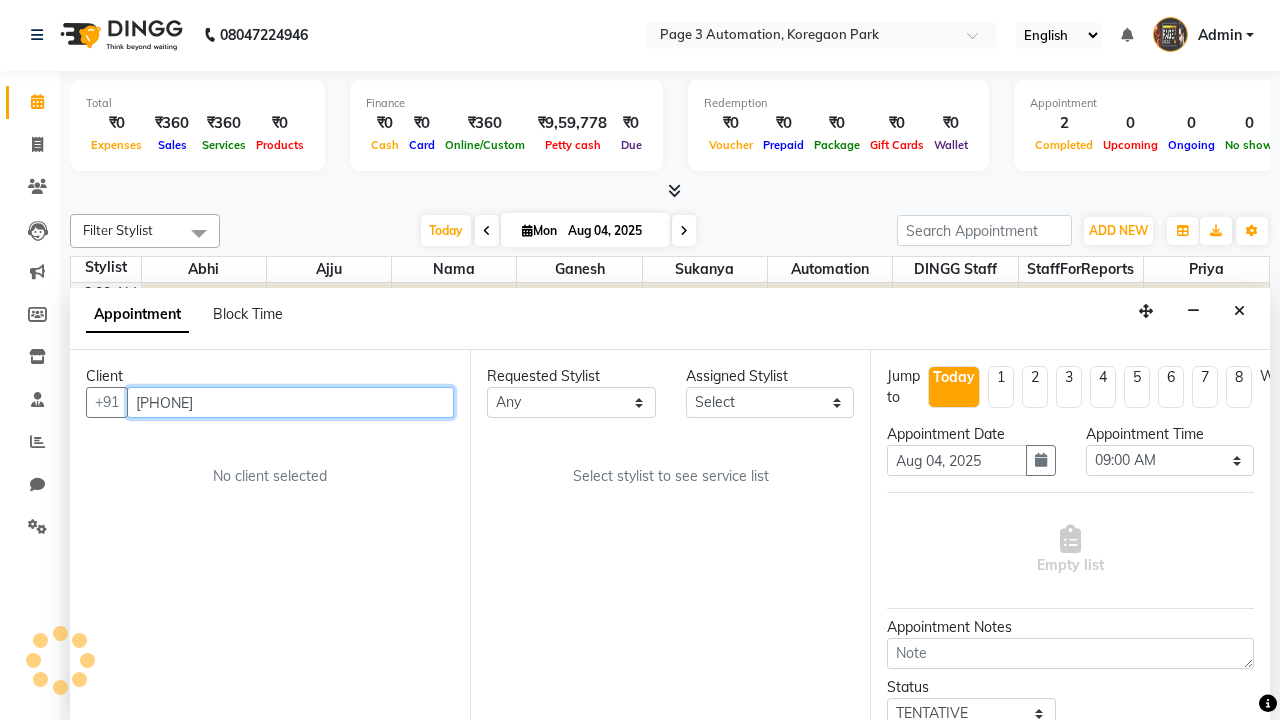 select on "711" 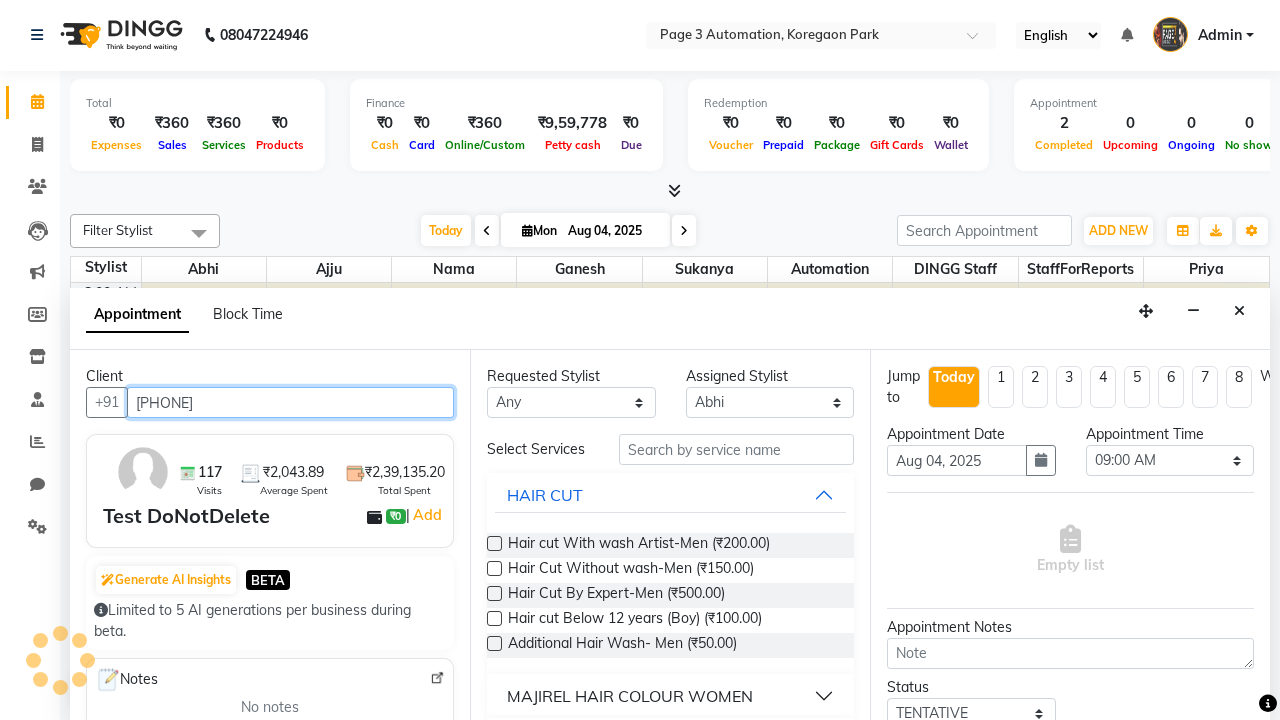 scroll, scrollTop: 0, scrollLeft: 0, axis: both 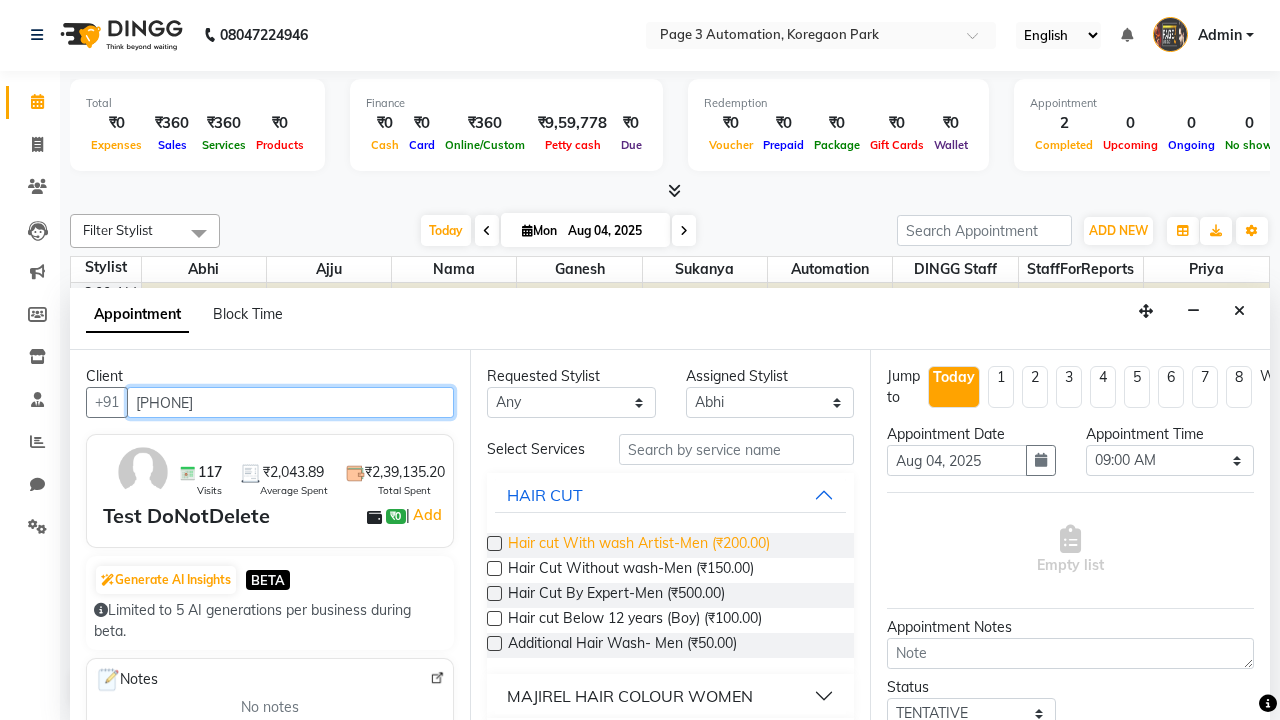 type on "[PHONE]" 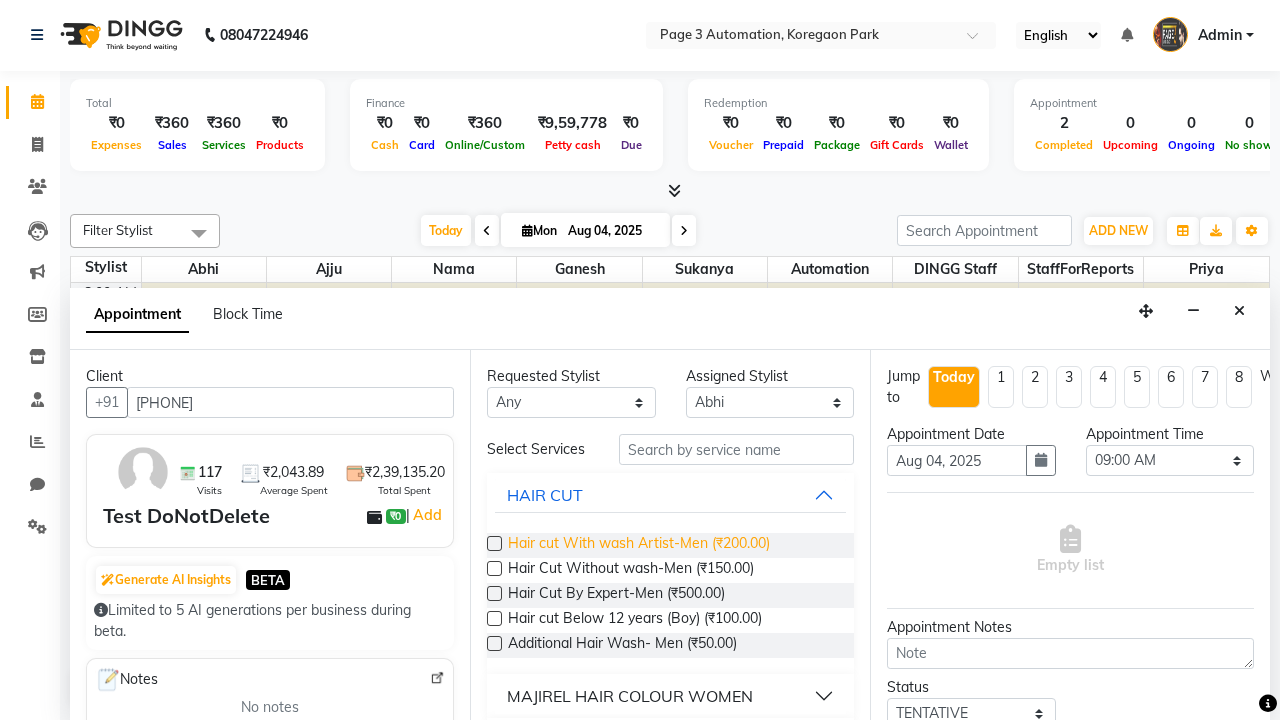 click on "Hair cut With wash Artist-Men (₹200.00)" at bounding box center (639, 545) 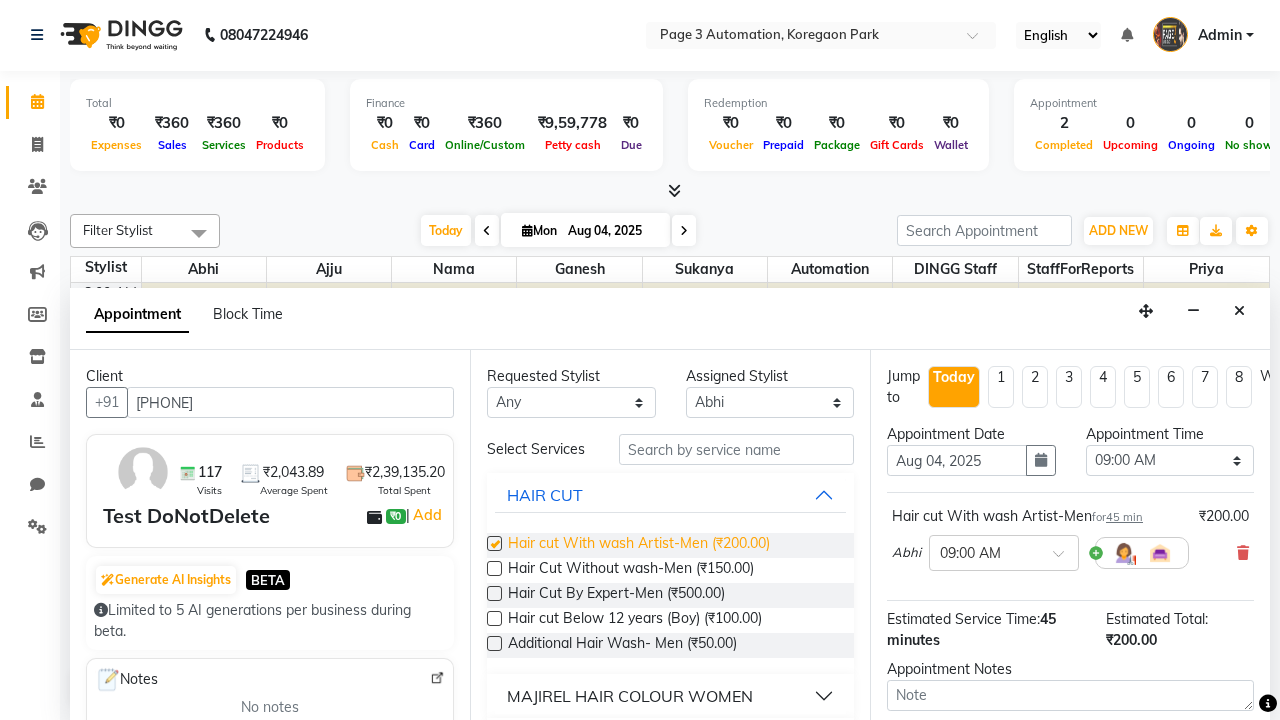 checkbox on "false" 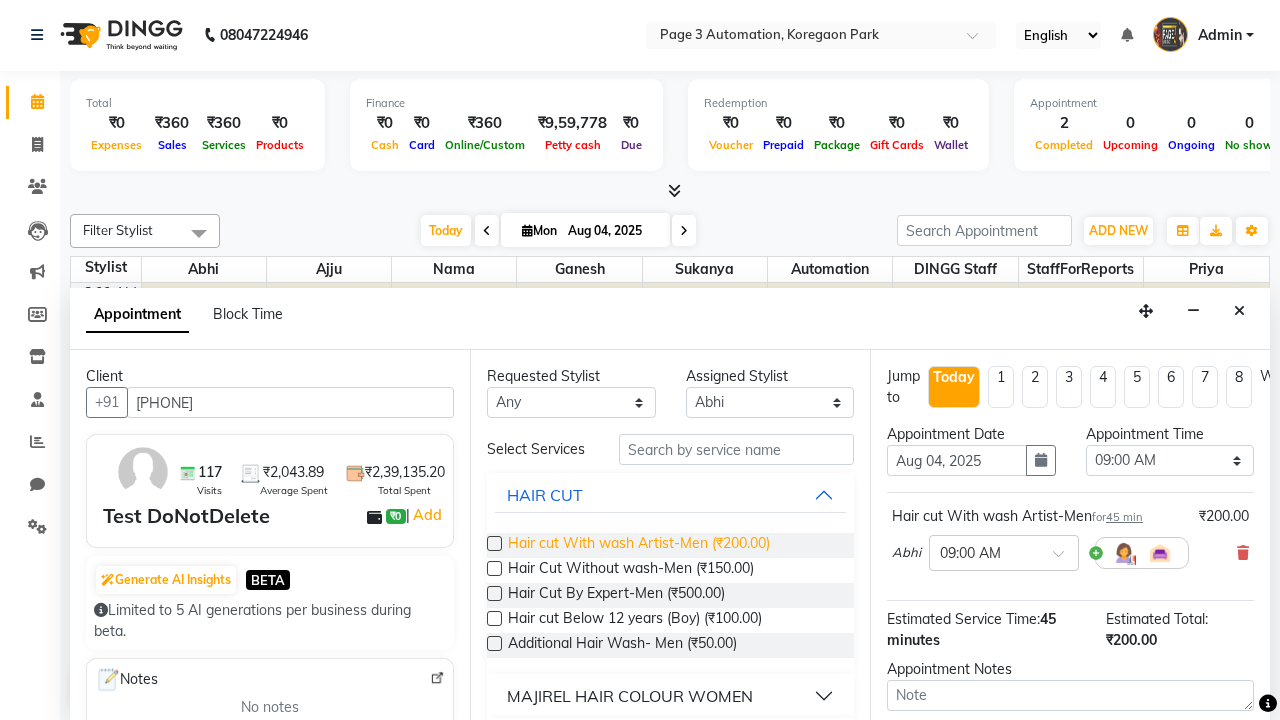 select on "810" 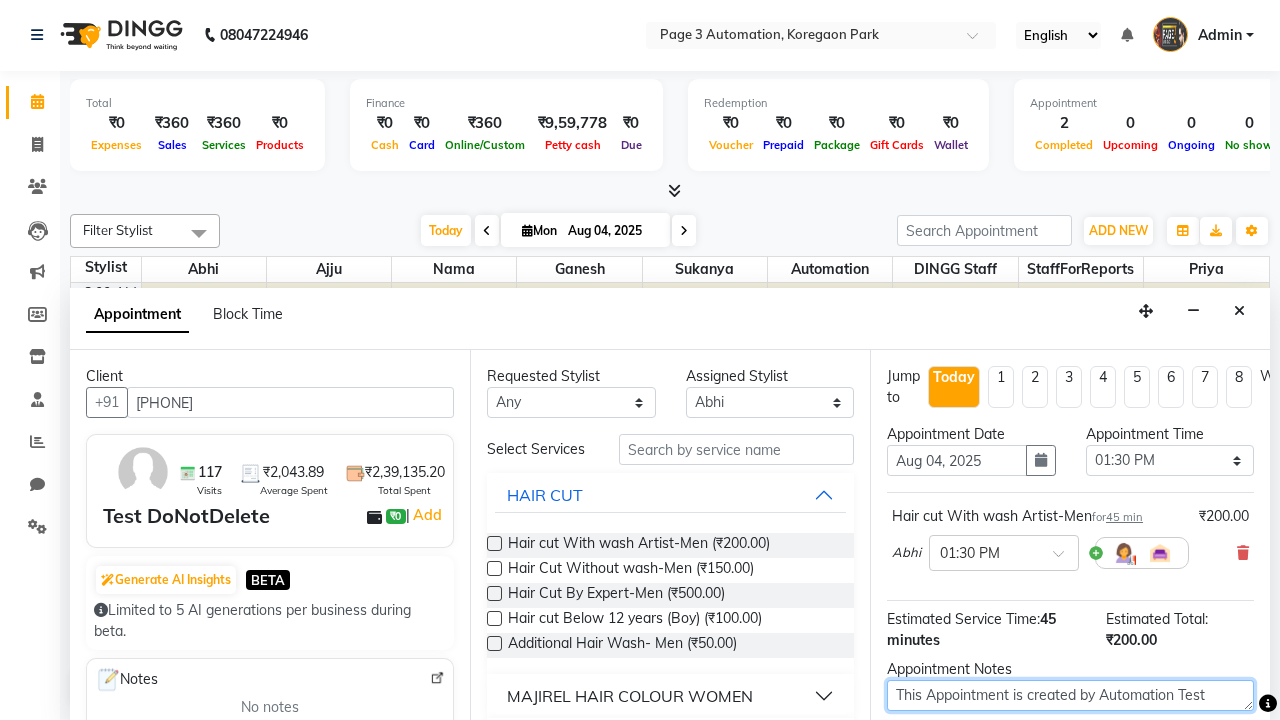 type on "This Appointment is created by Automation Test" 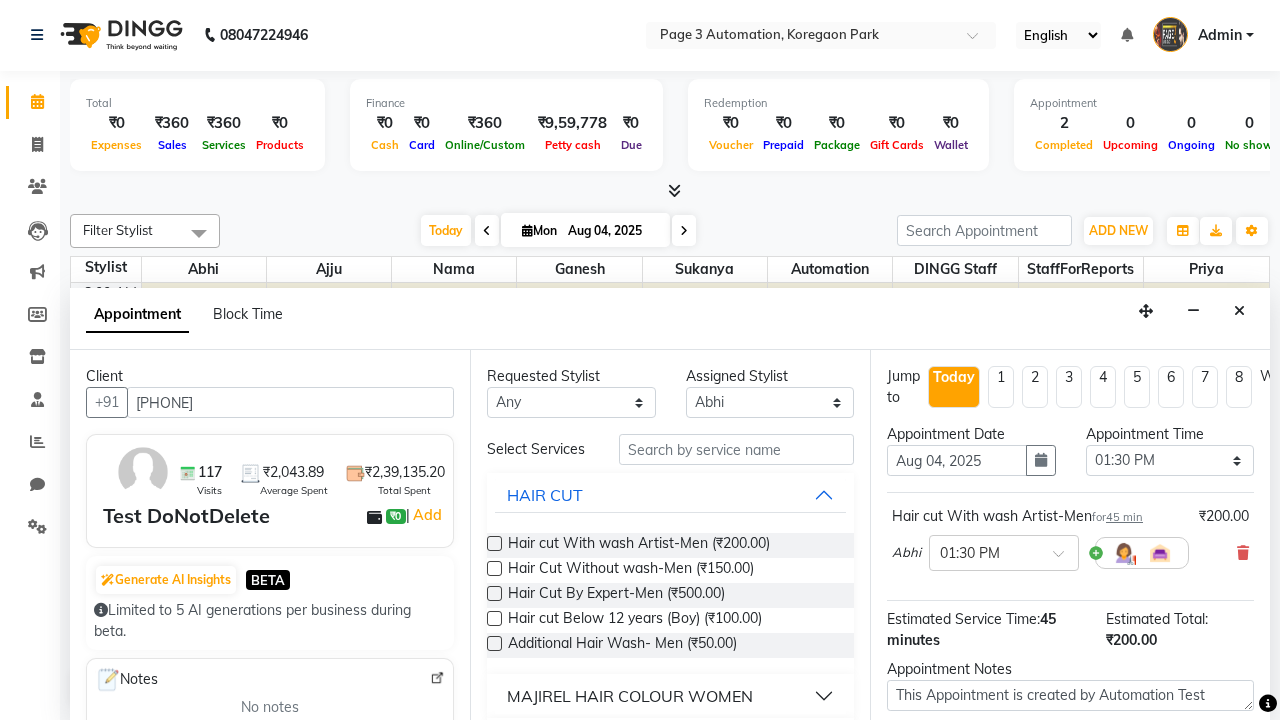 click at bounding box center [1097, 822] 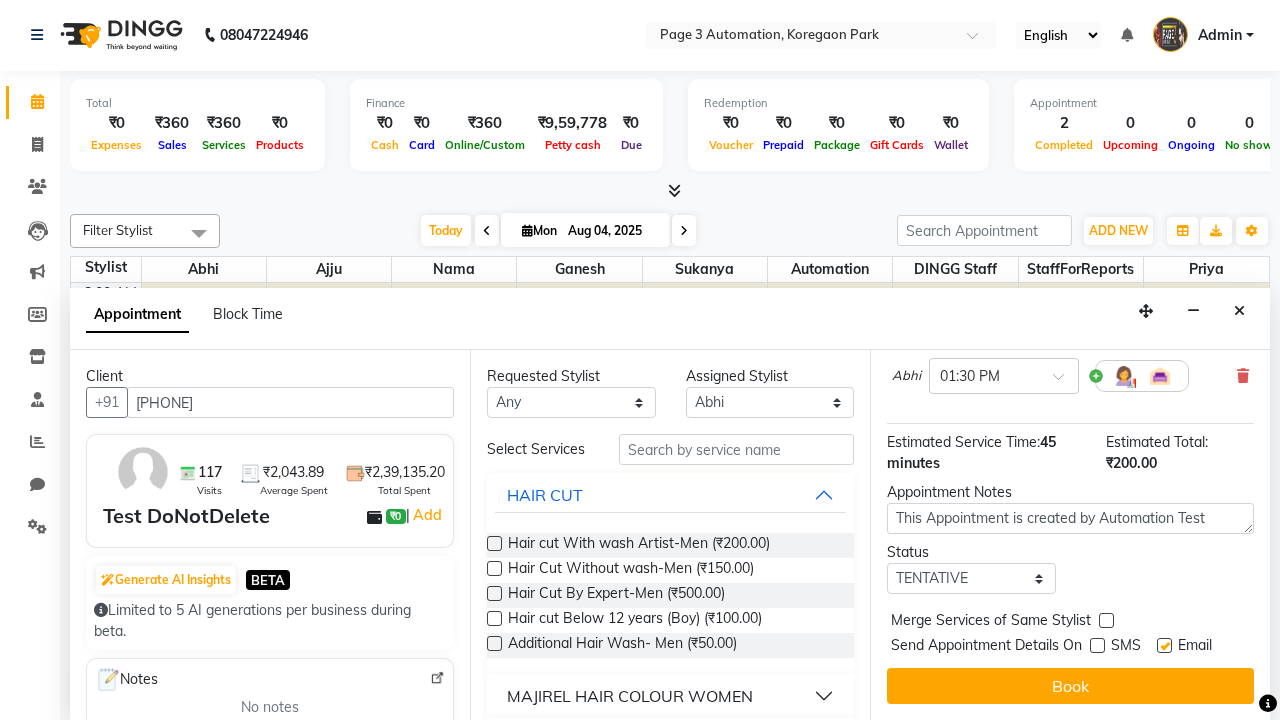 click at bounding box center [1164, 645] 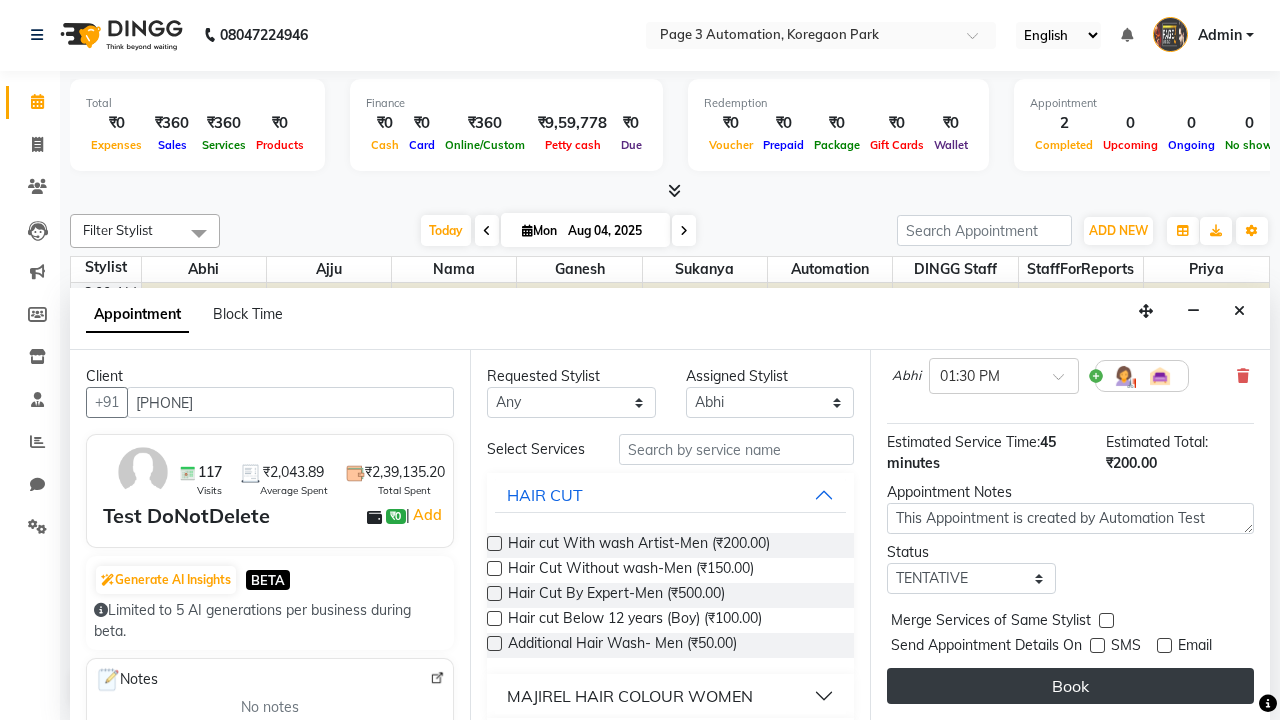 click on "Book" at bounding box center [1070, 686] 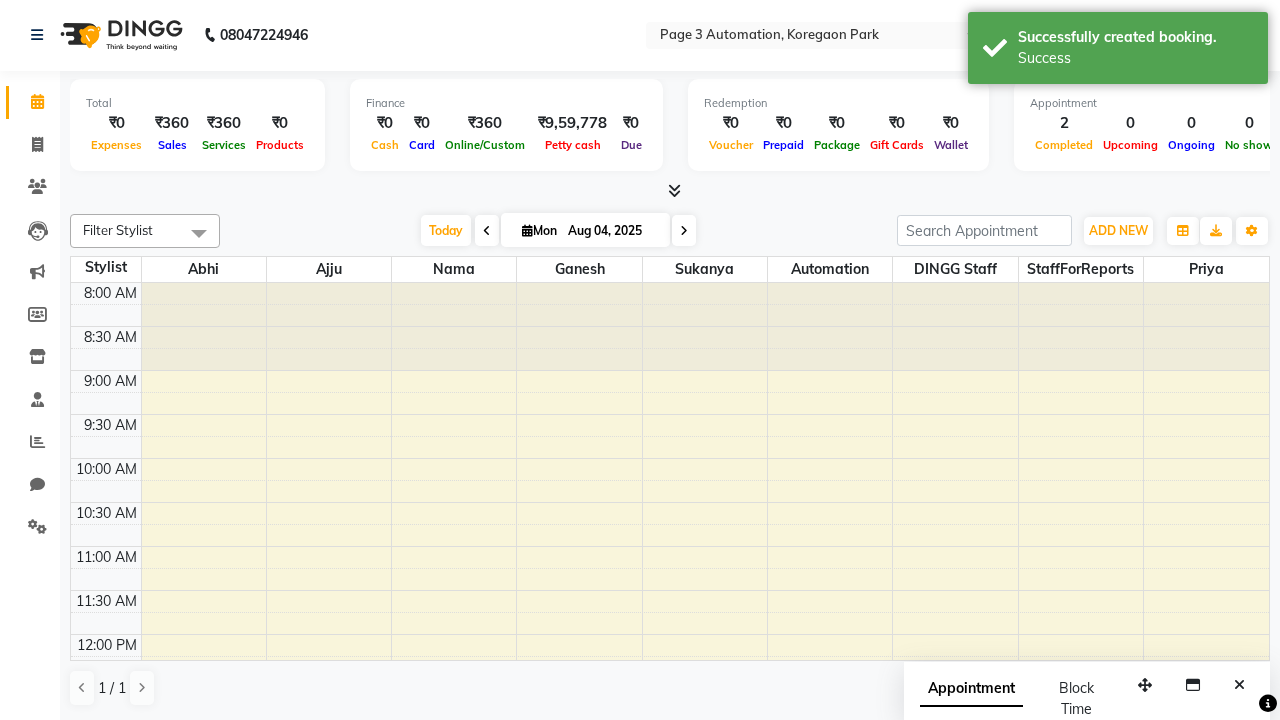 scroll, scrollTop: 0, scrollLeft: 0, axis: both 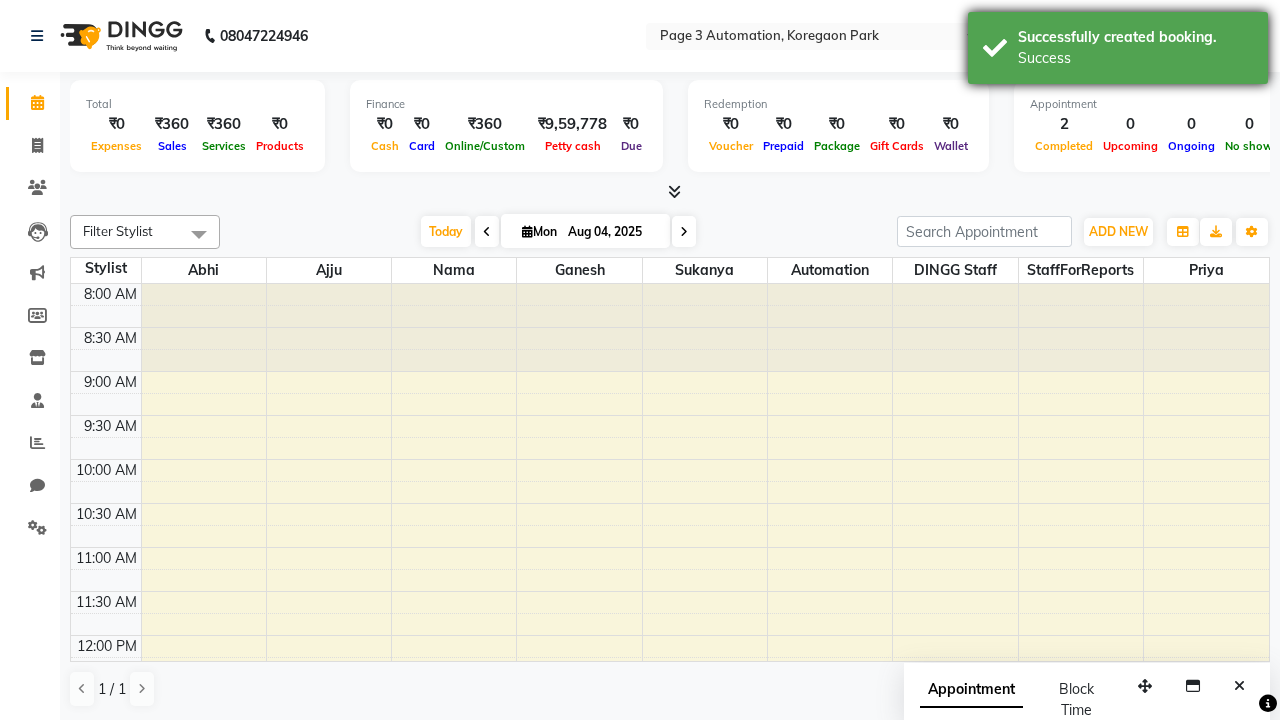 click on "Success" at bounding box center [1135, 58] 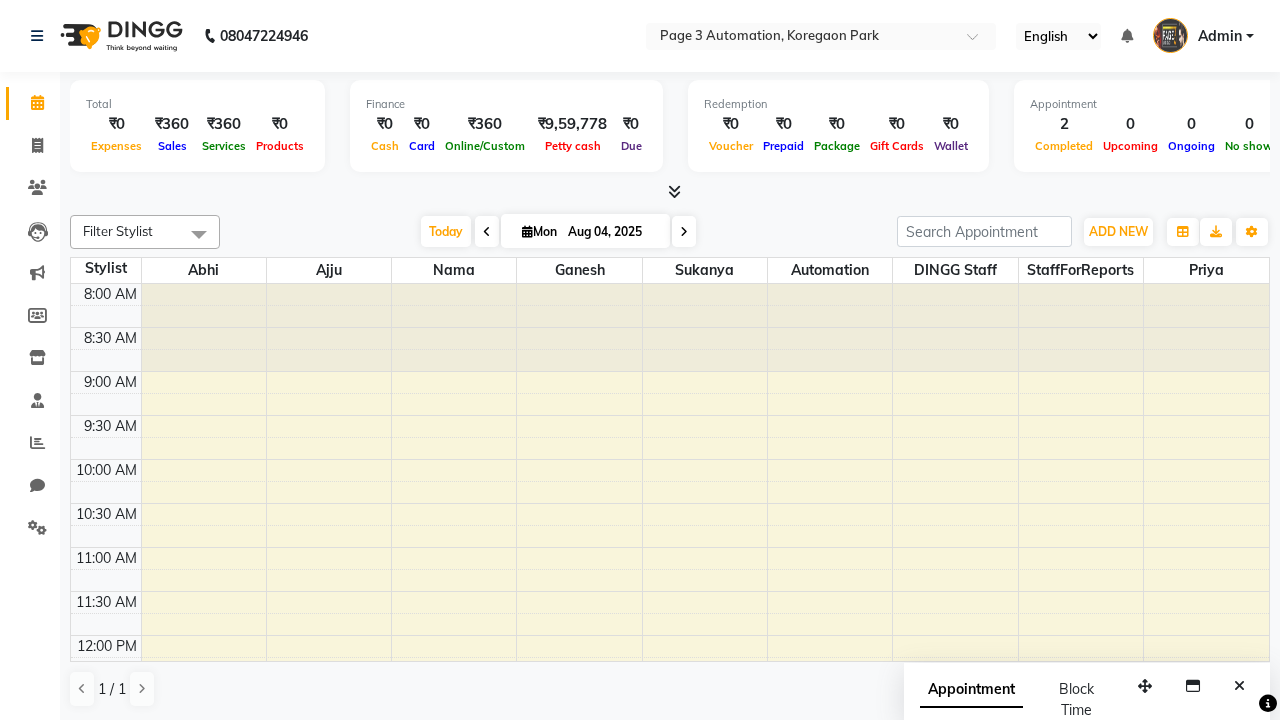 click at bounding box center [199, 234] 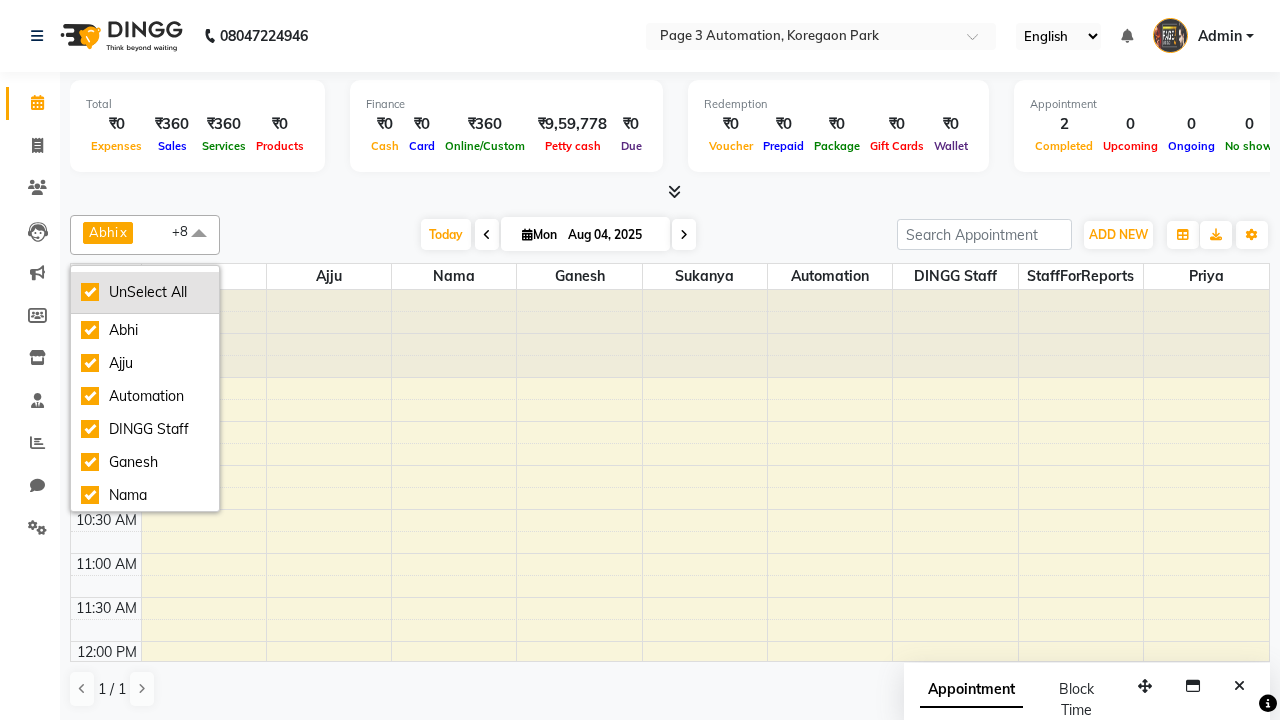 click on "UnSelect All" at bounding box center (145, 292) 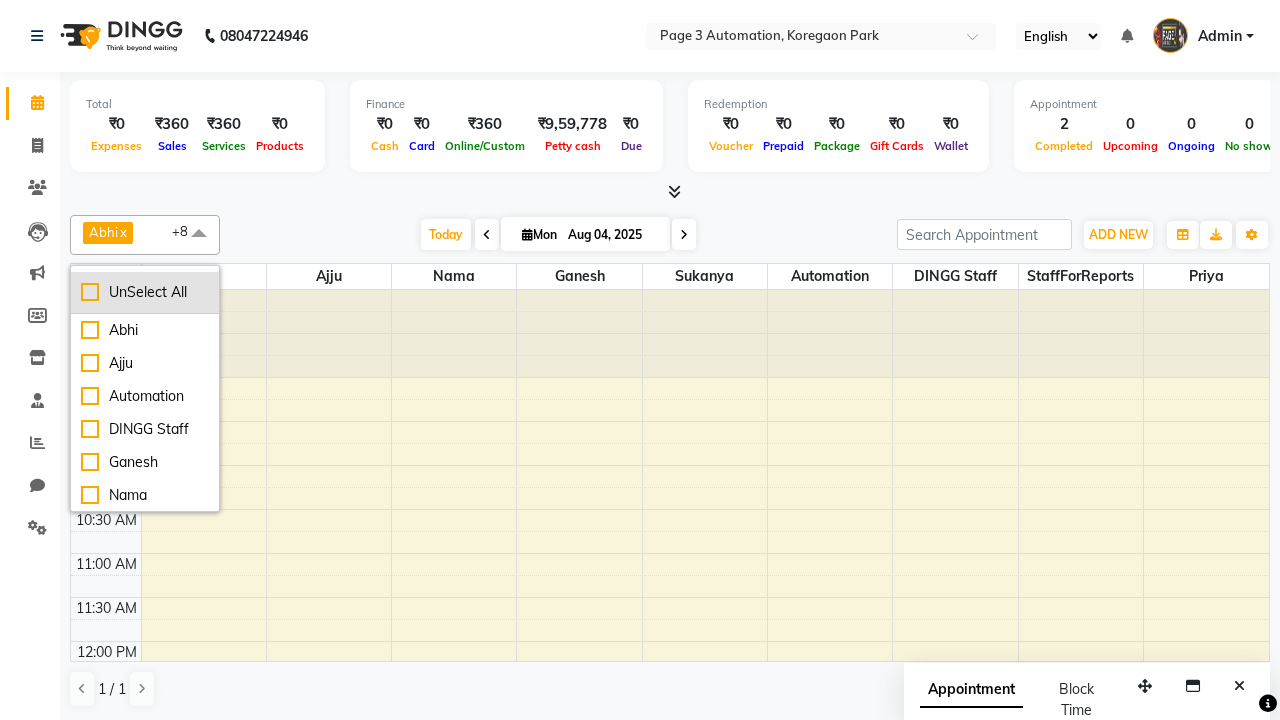 checkbox on "false" 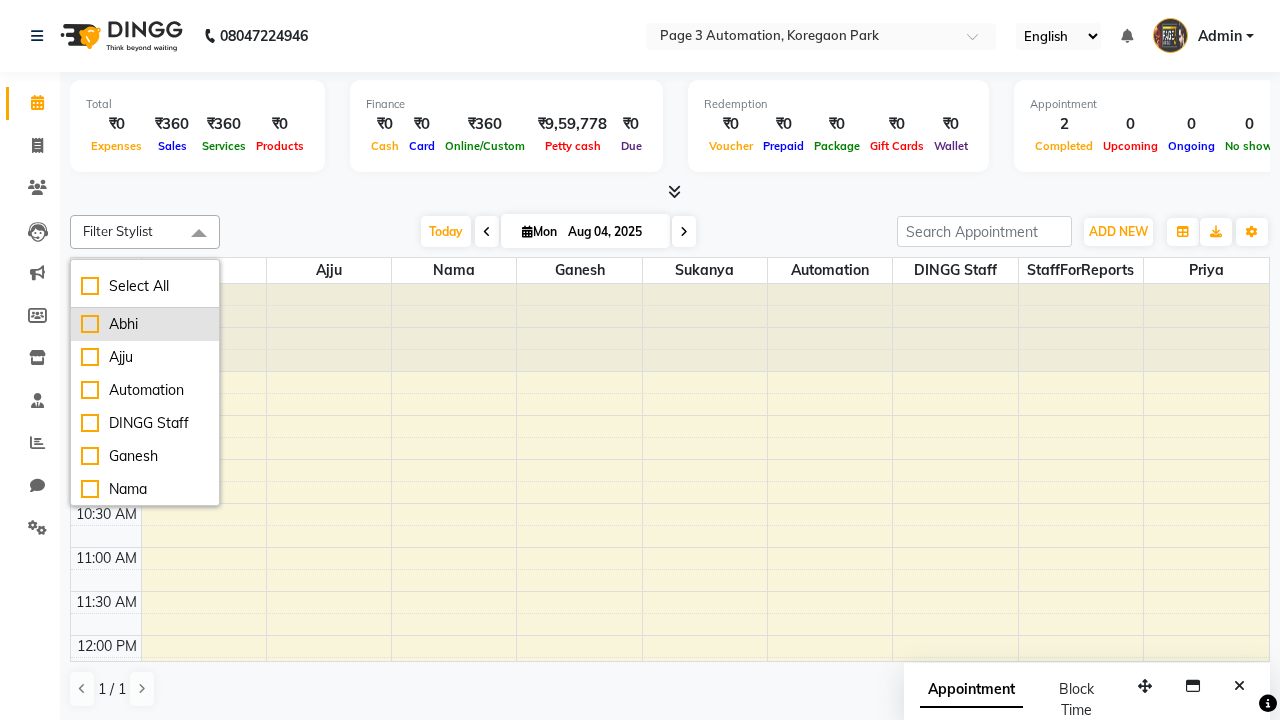 click on "Abhi" at bounding box center (145, 324) 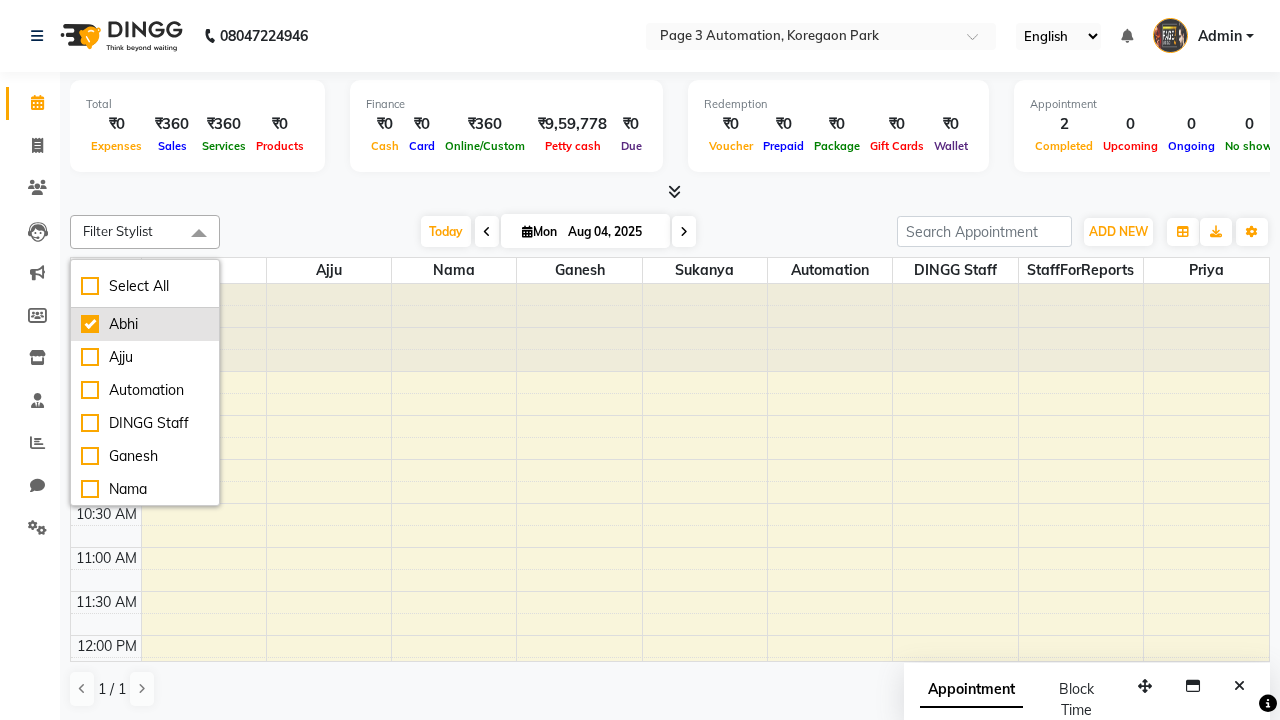 checkbox on "true" 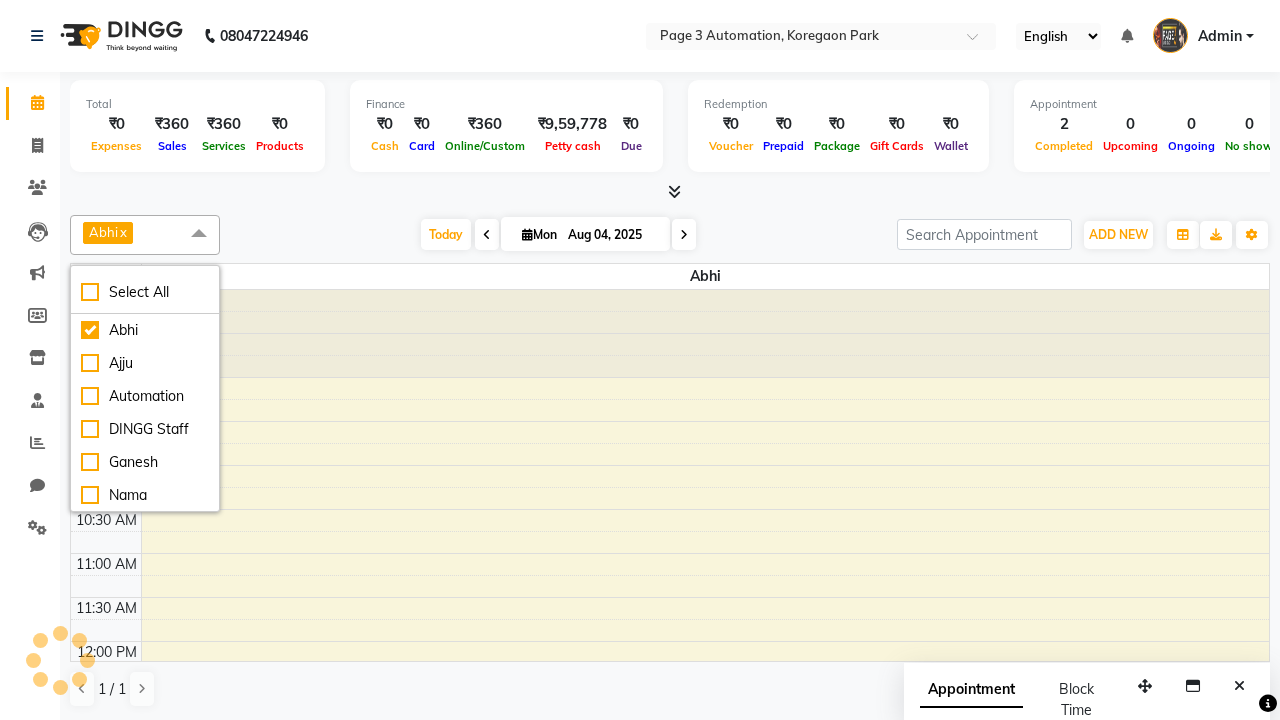 click at bounding box center [199, 234] 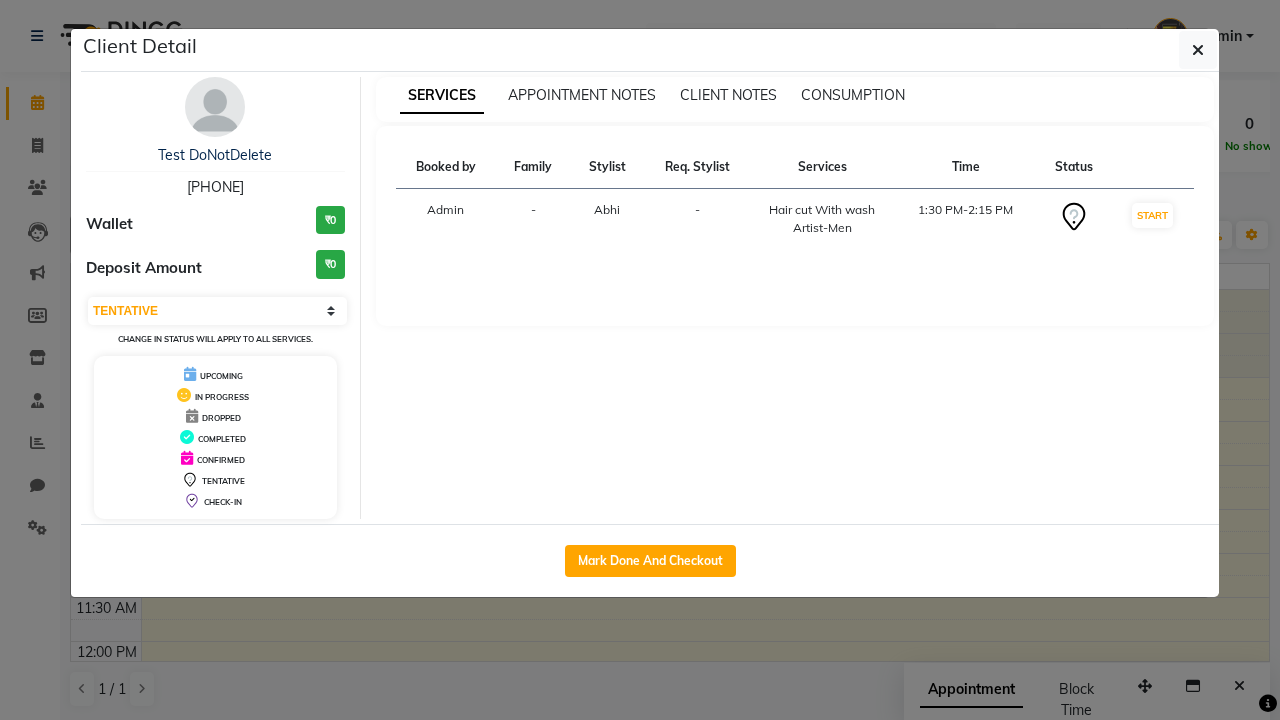 scroll, scrollTop: 331, scrollLeft: 0, axis: vertical 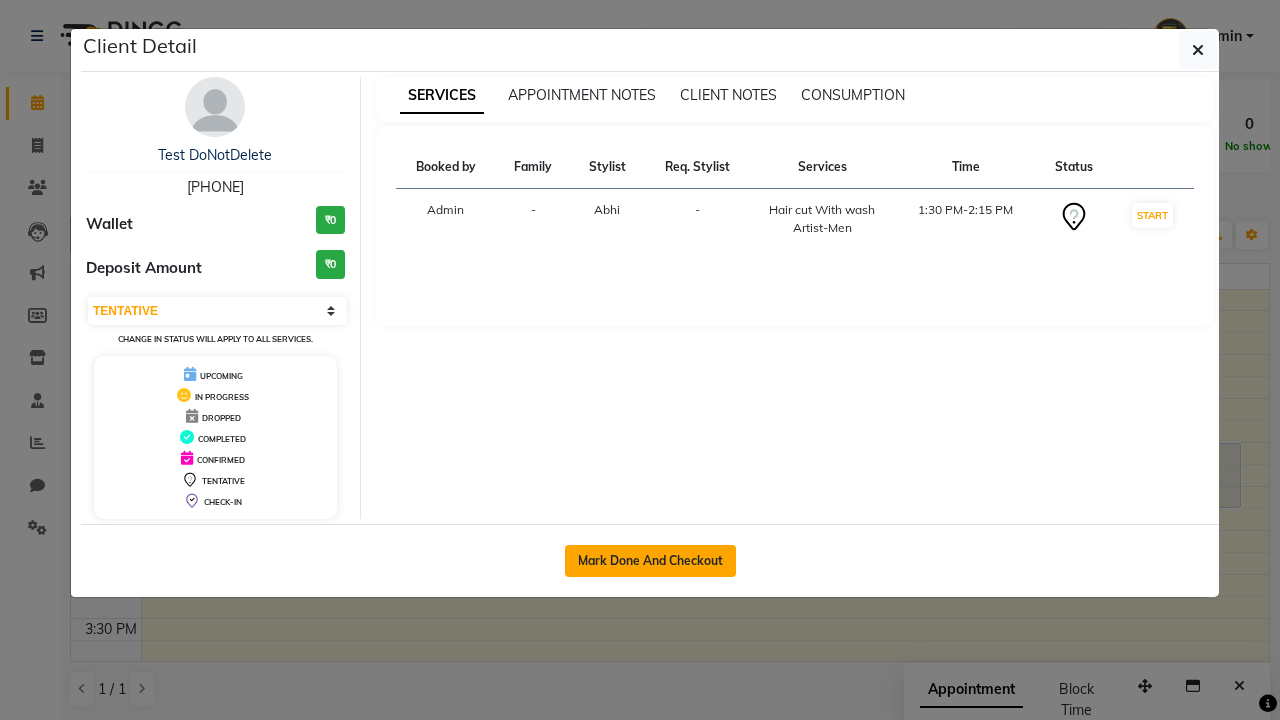 click on "Mark Done And Checkout" 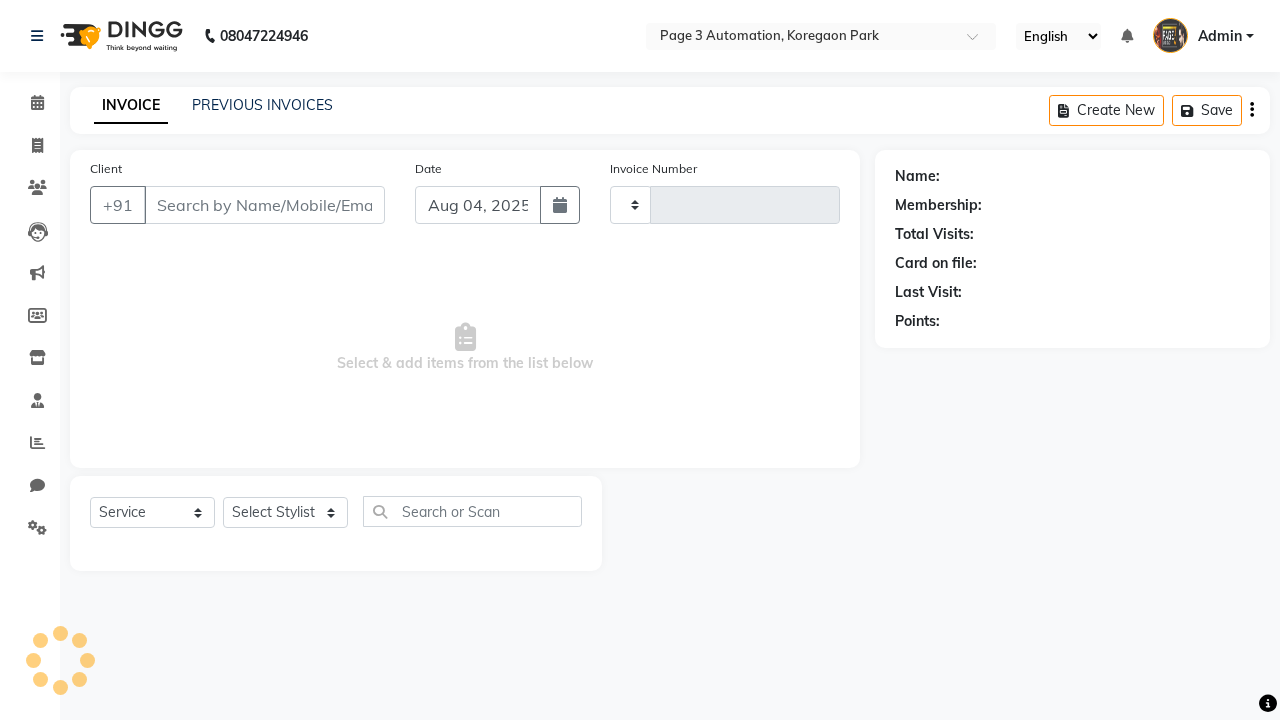 type on "7705" 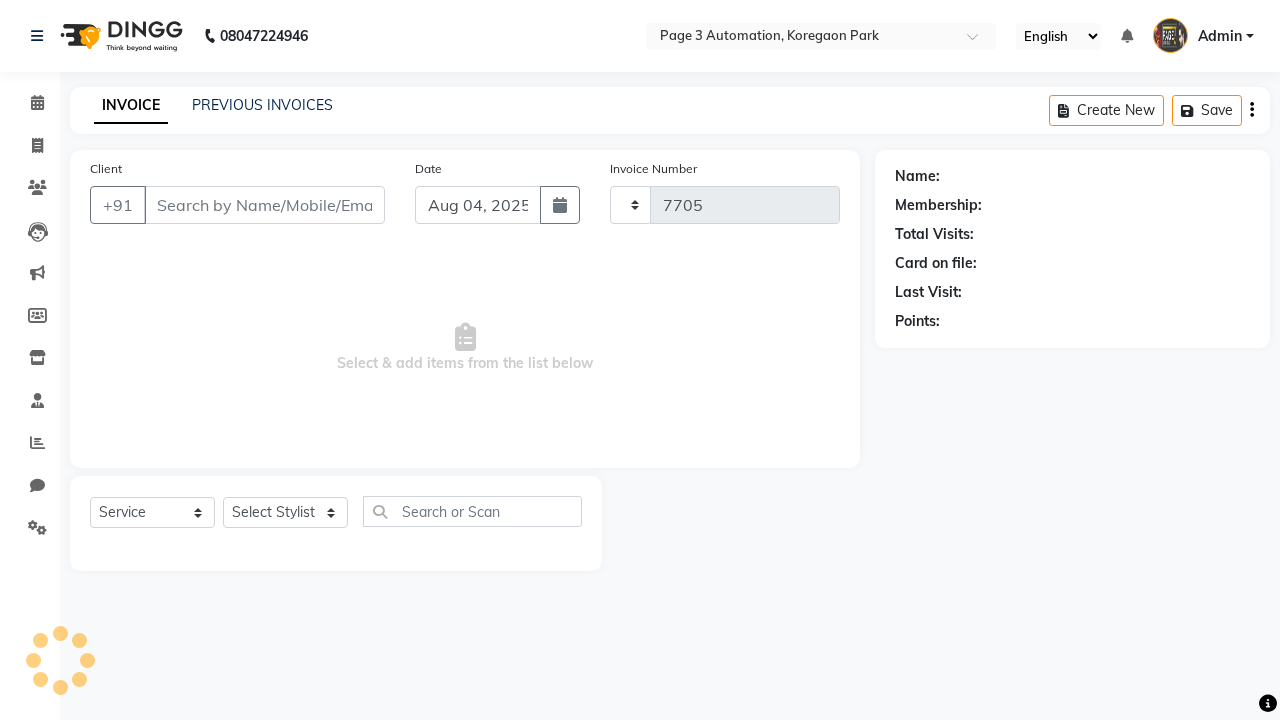 select on "2774" 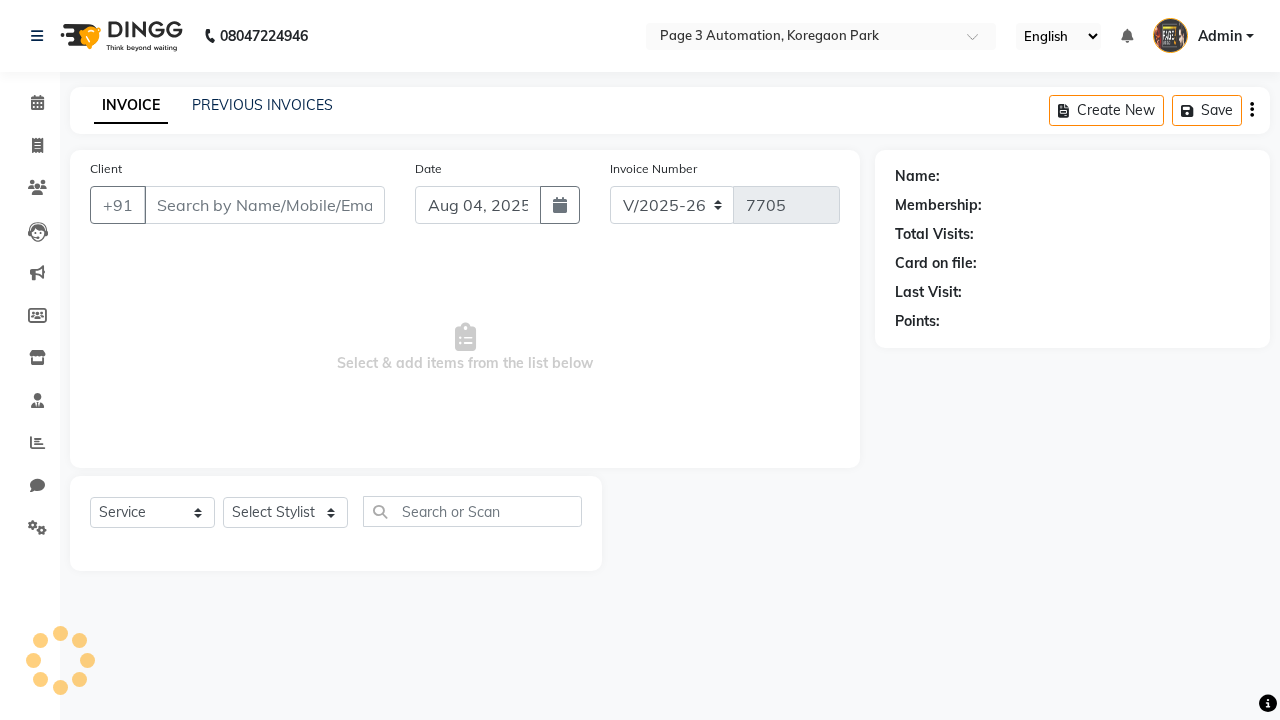 type on "[PHONE]" 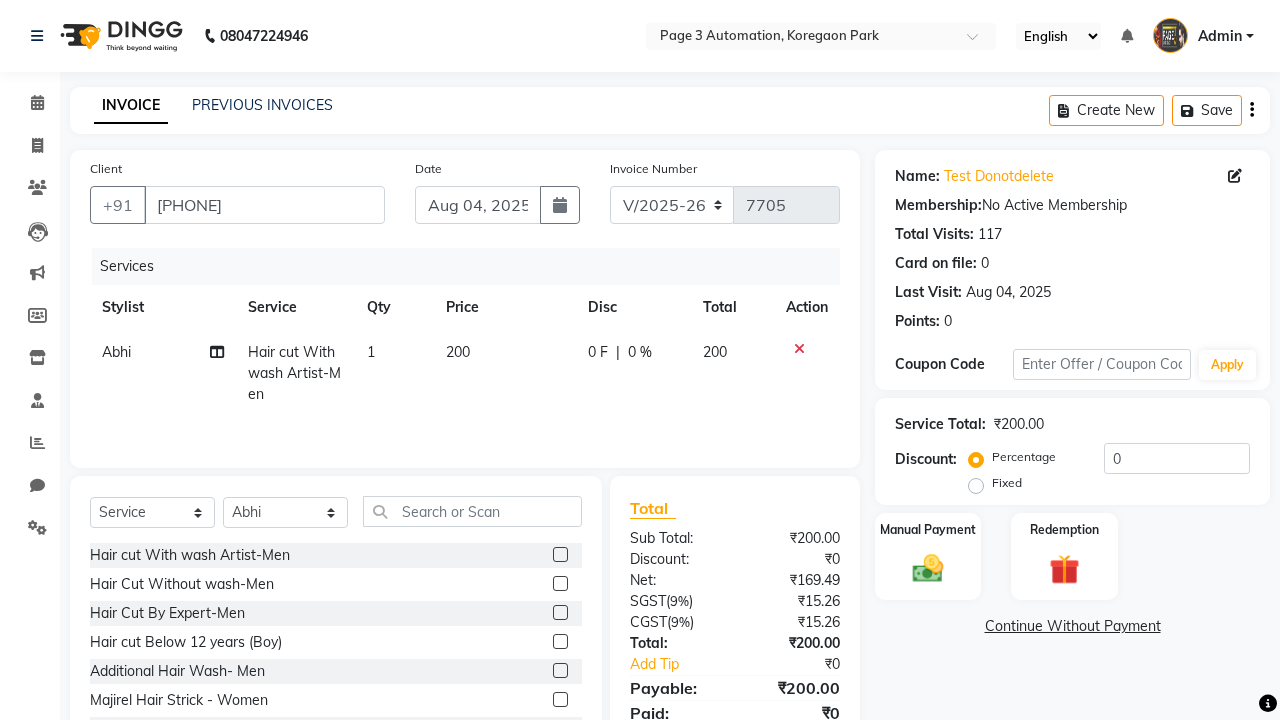 click on "200" 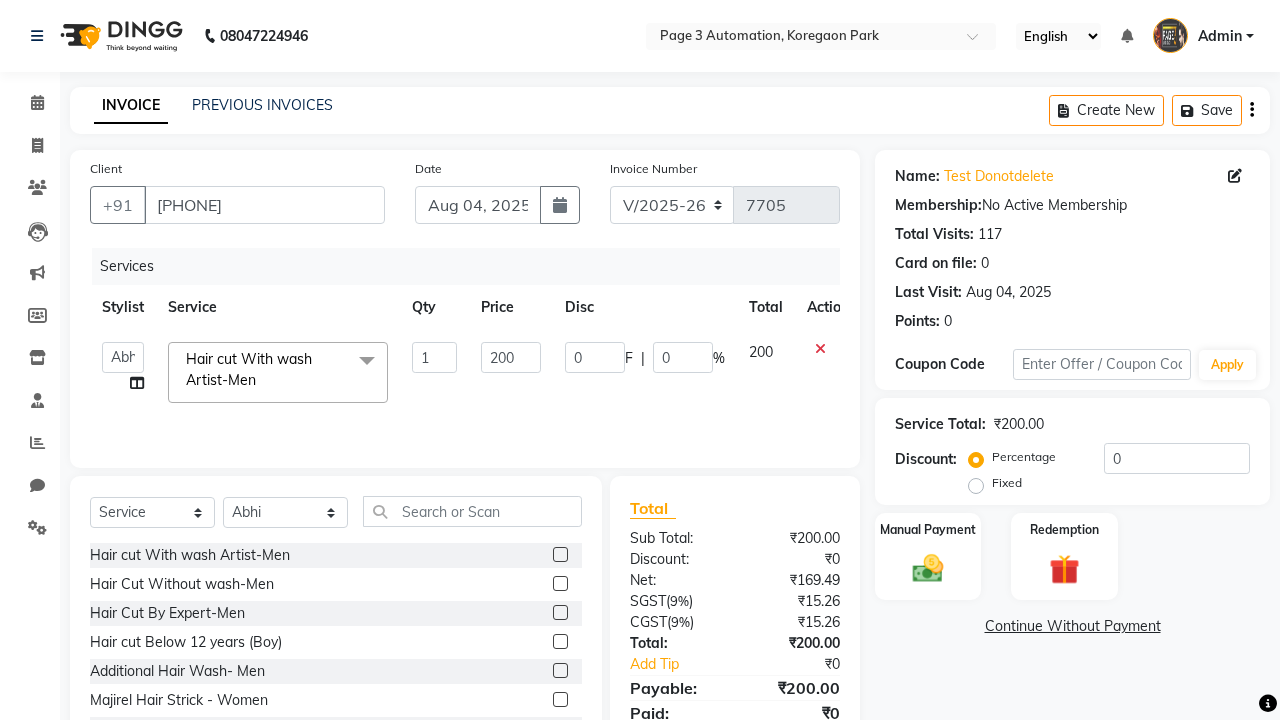 click on "Hair cut With wash Artist-Men  x" 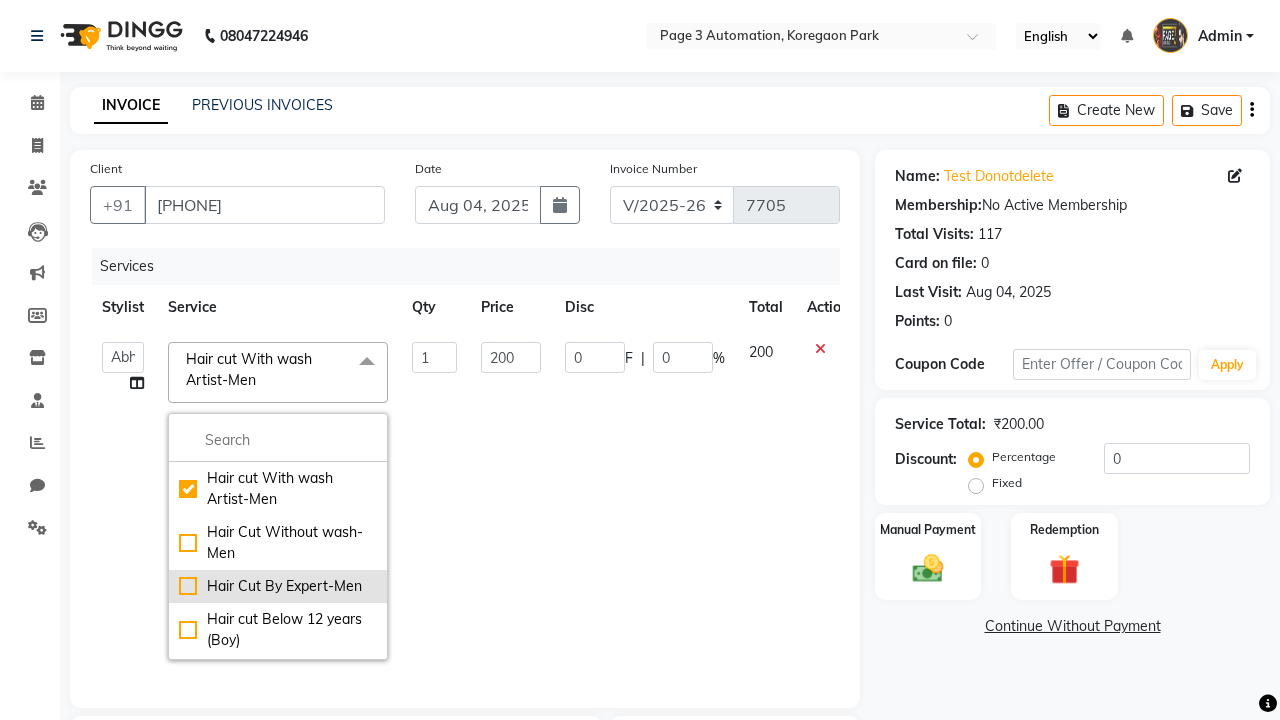 click on "Hair Cut By Expert-Men" 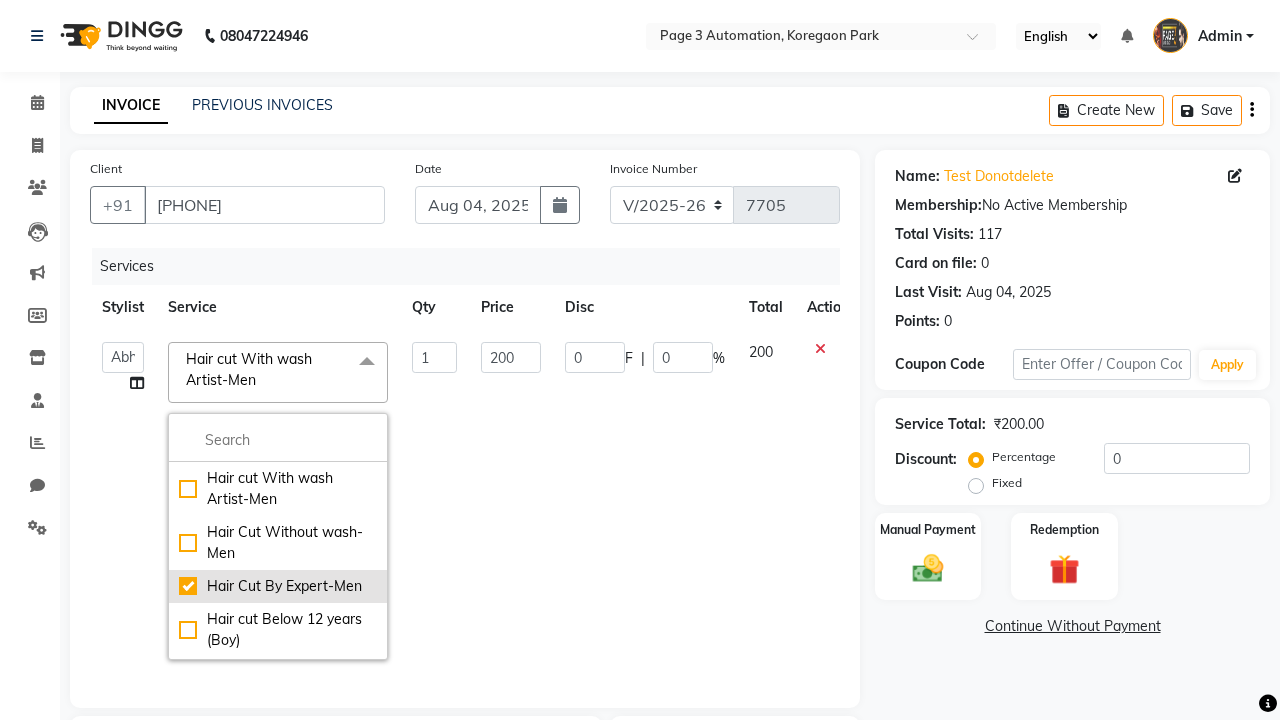 checkbox on "false" 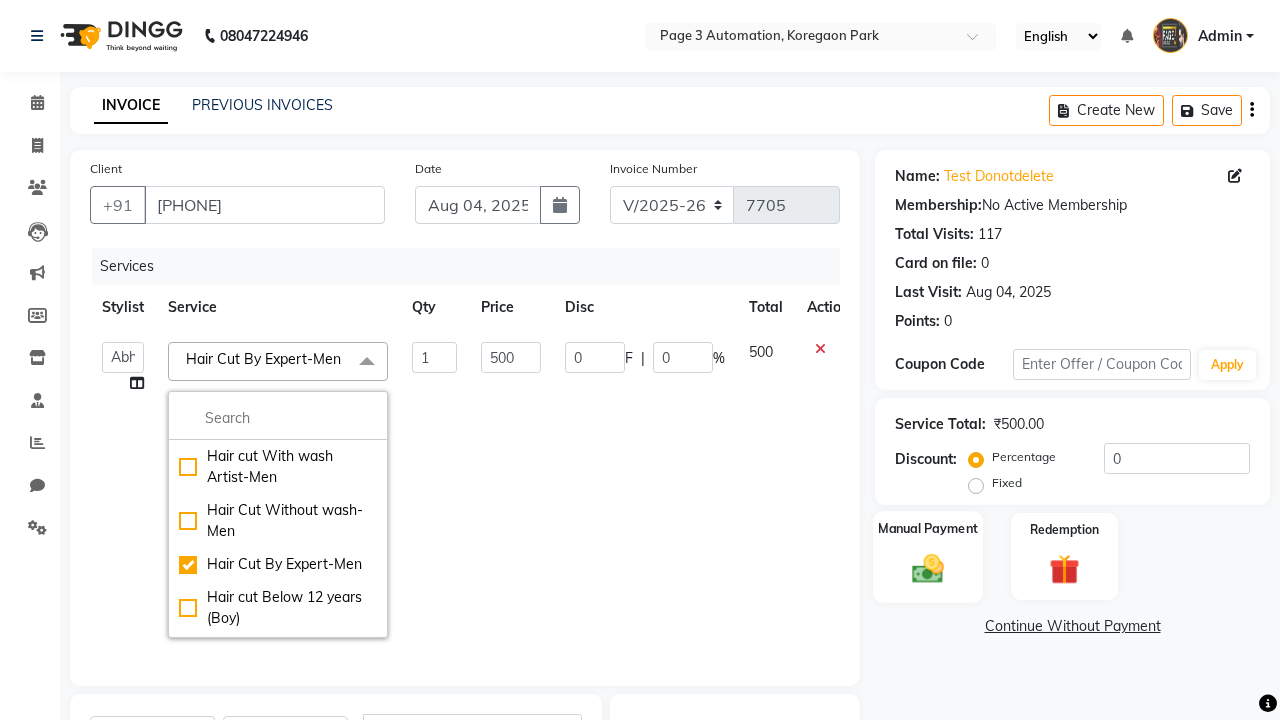 click 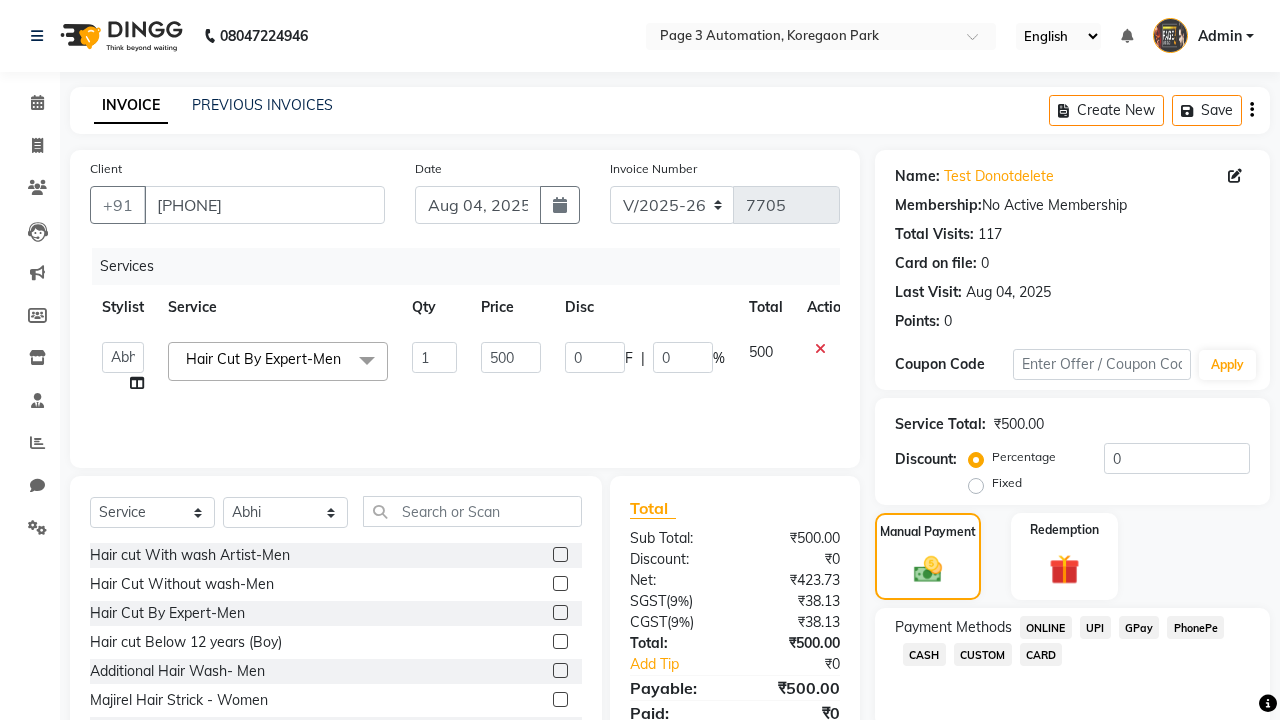 click on "ONLINE" 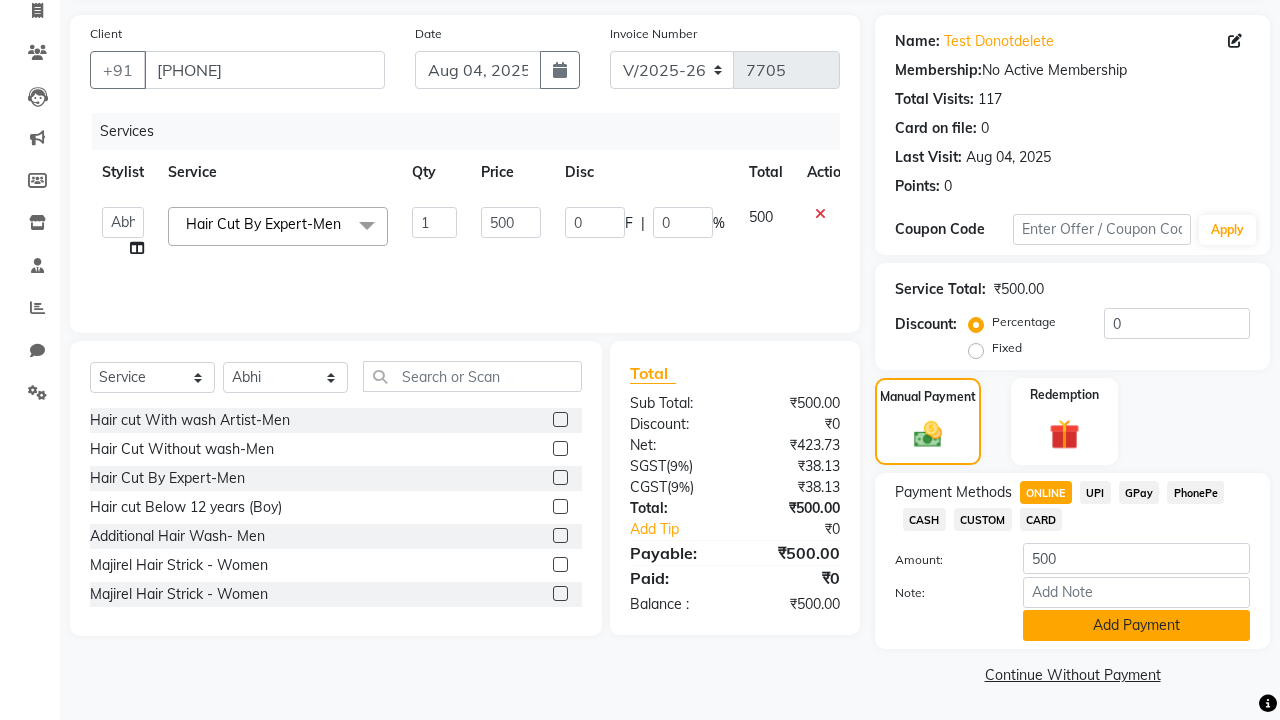 click on "Add Payment" 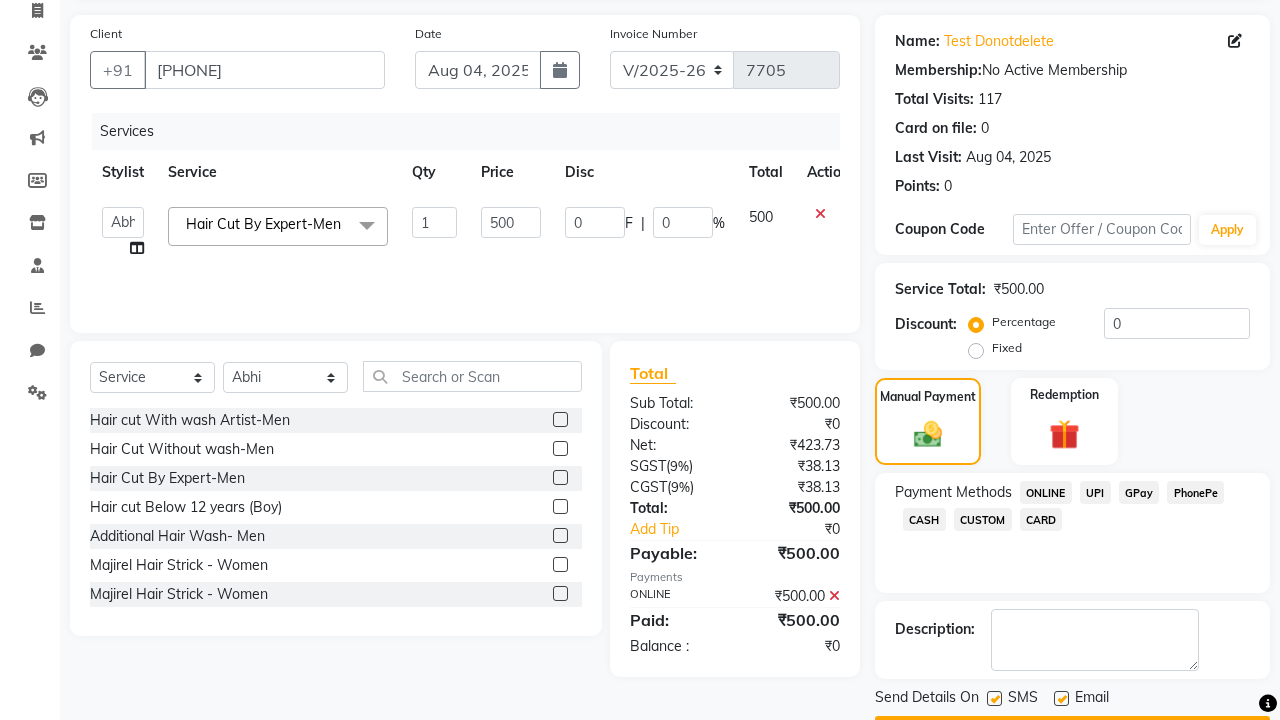 click on "Checkout" 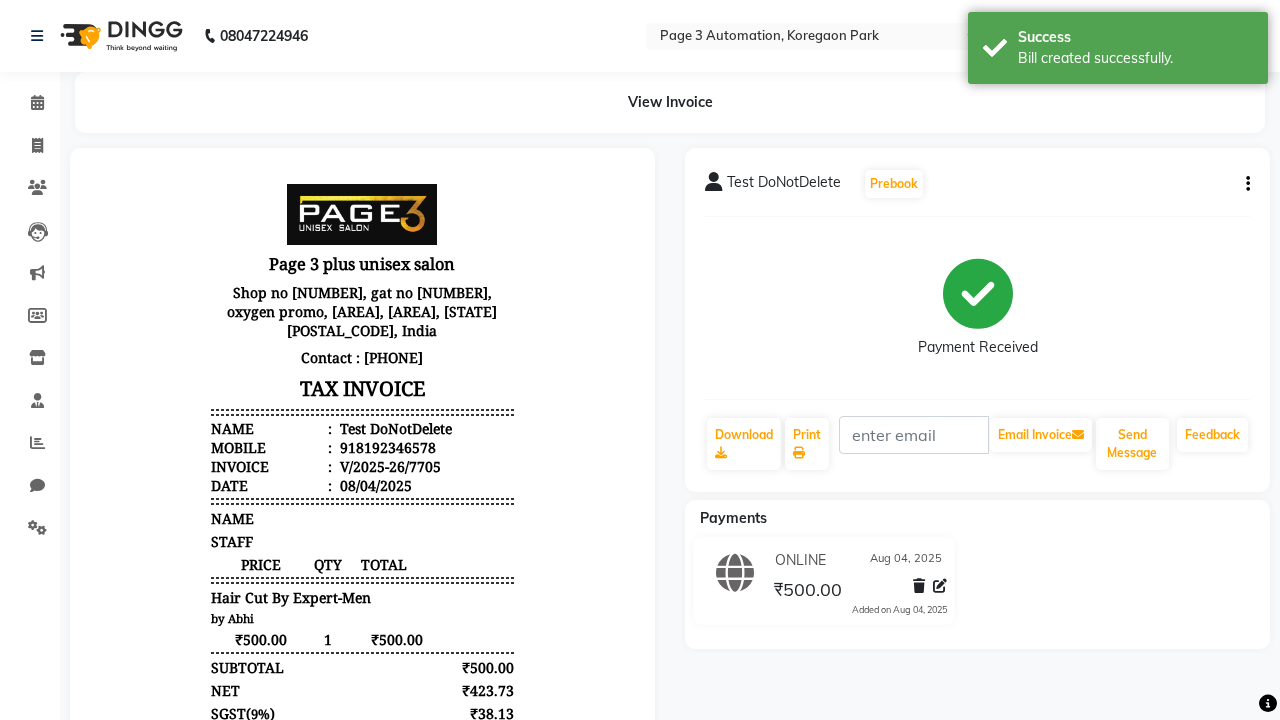 scroll, scrollTop: 0, scrollLeft: 0, axis: both 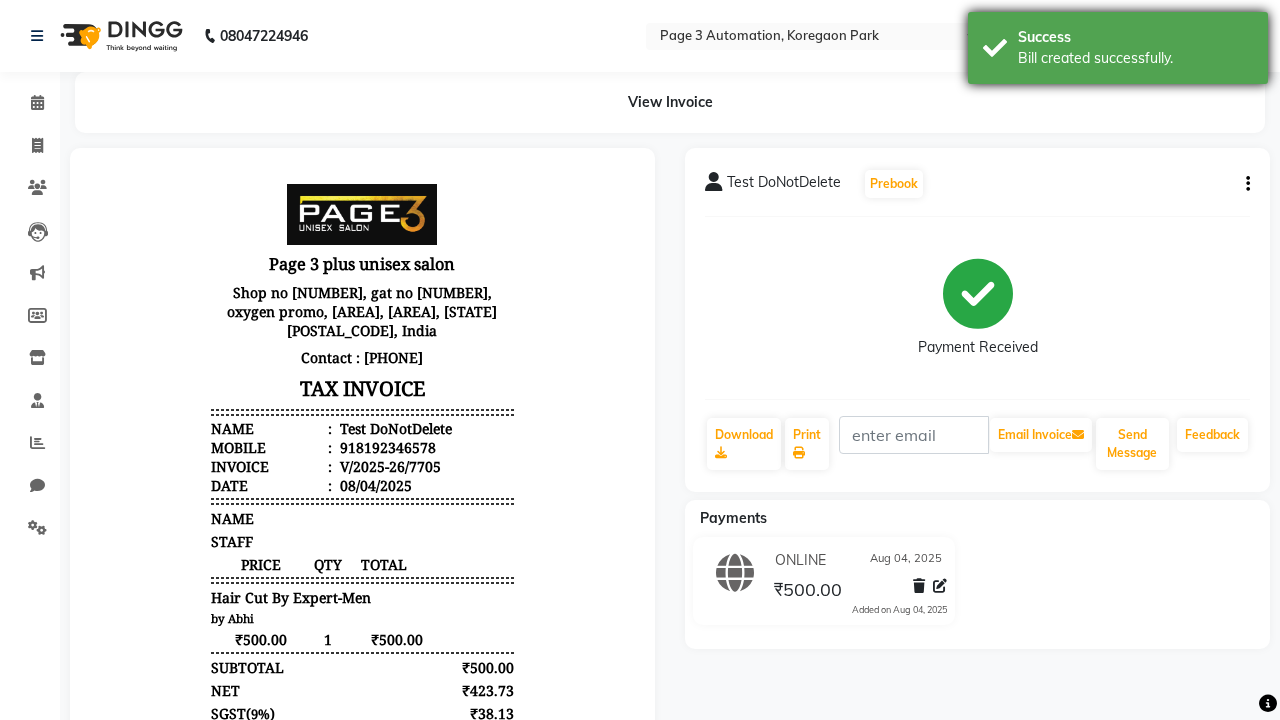 click on "Bill created successfully." at bounding box center (1135, 58) 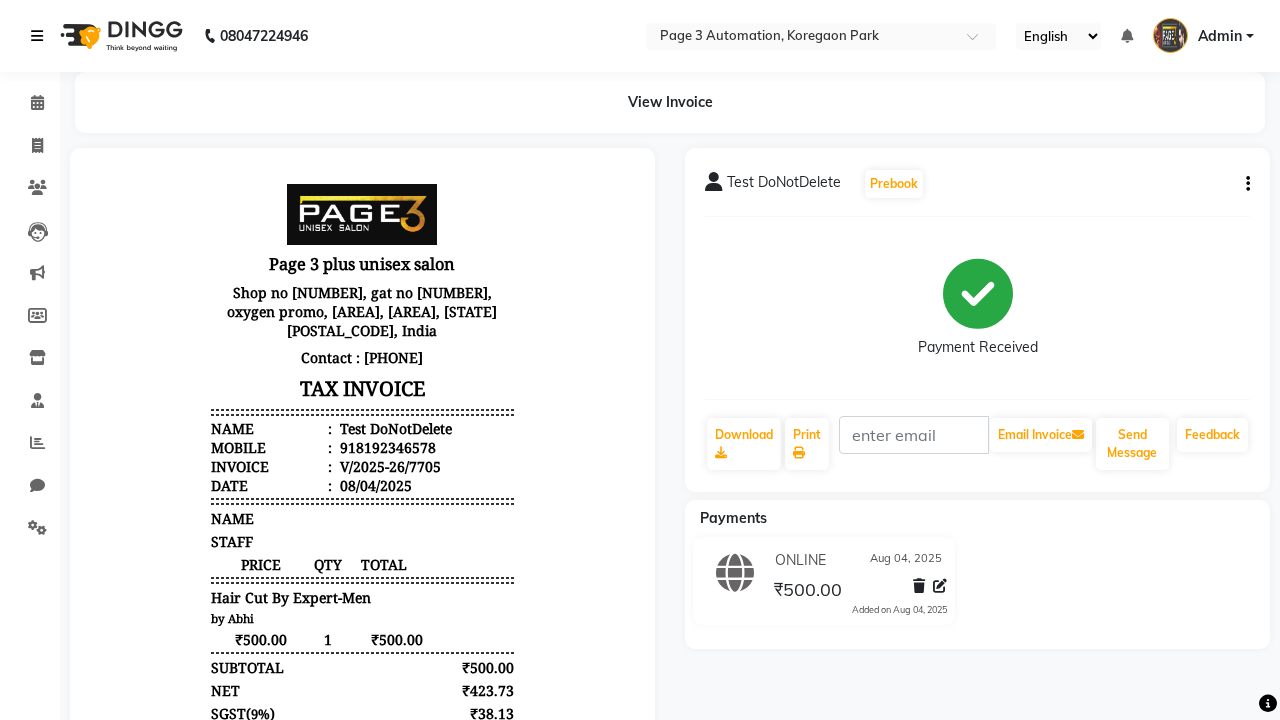 click at bounding box center [37, 36] 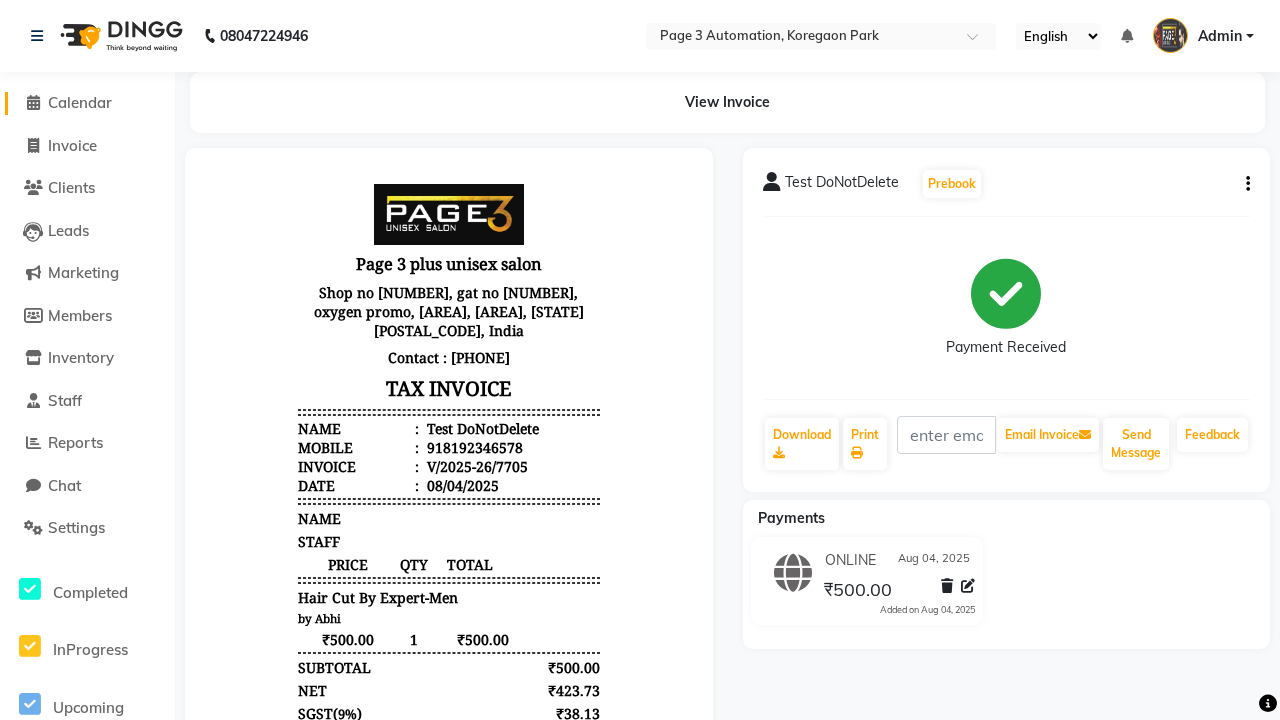 click on "Calendar" 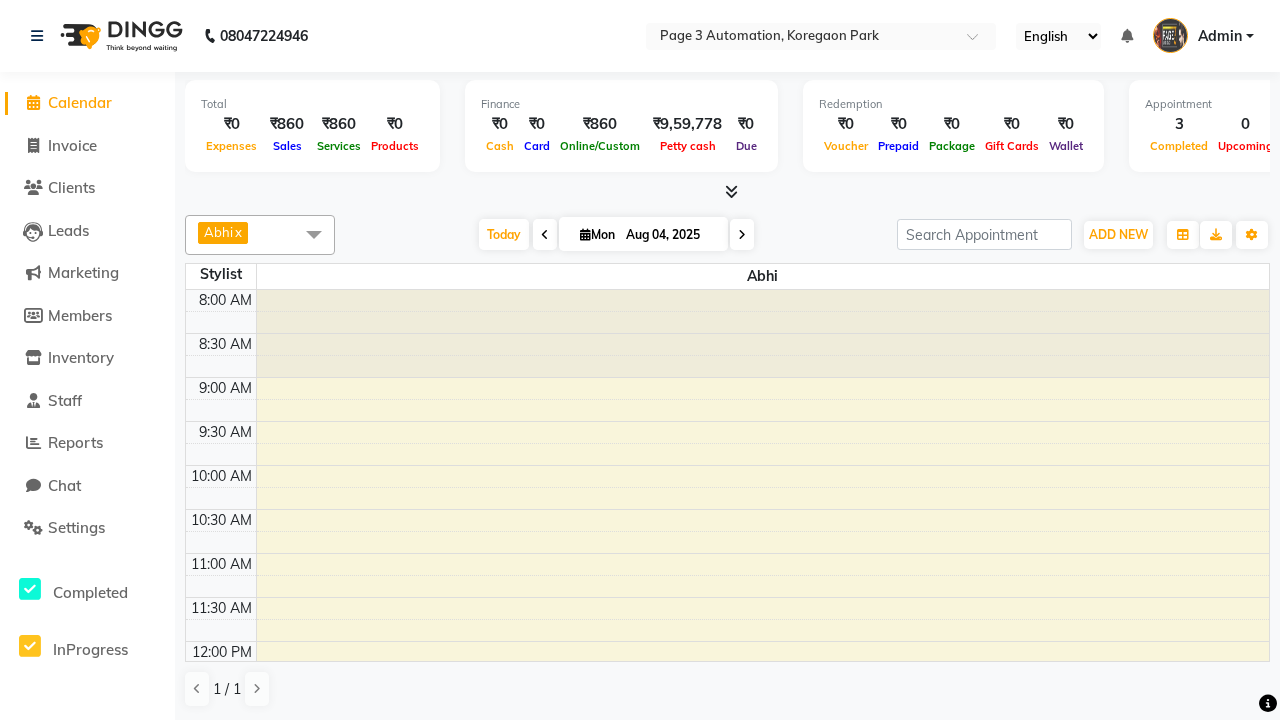 click on "Test DoNotDelete, TK11, 01:30 PM-02:00 PM, Hair Cut By Expert-Men" at bounding box center [751, 795] 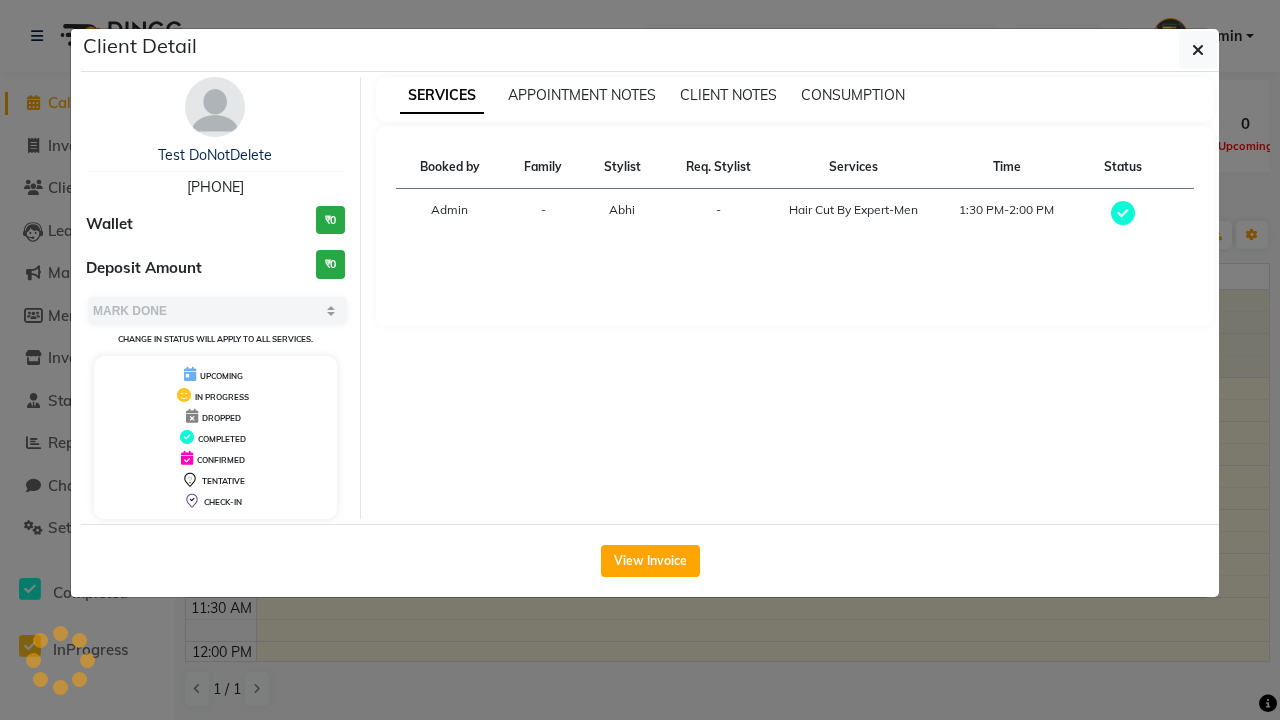 scroll, scrollTop: 320, scrollLeft: 0, axis: vertical 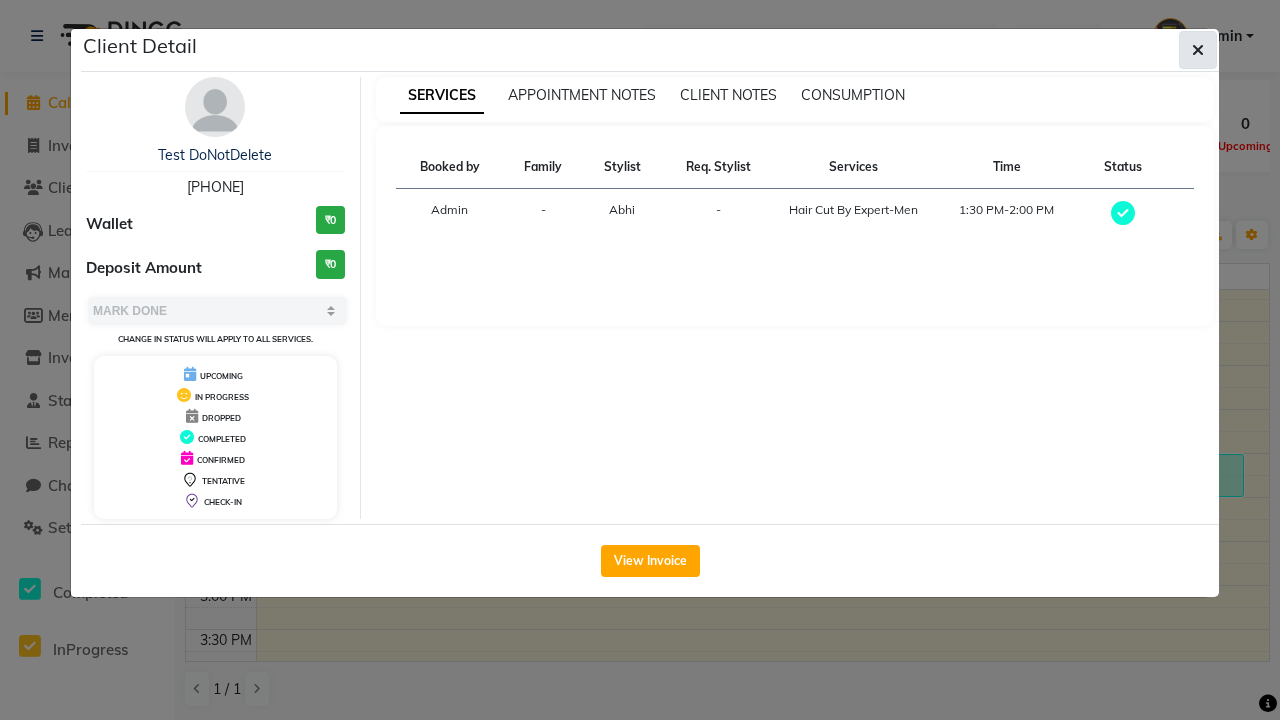 click 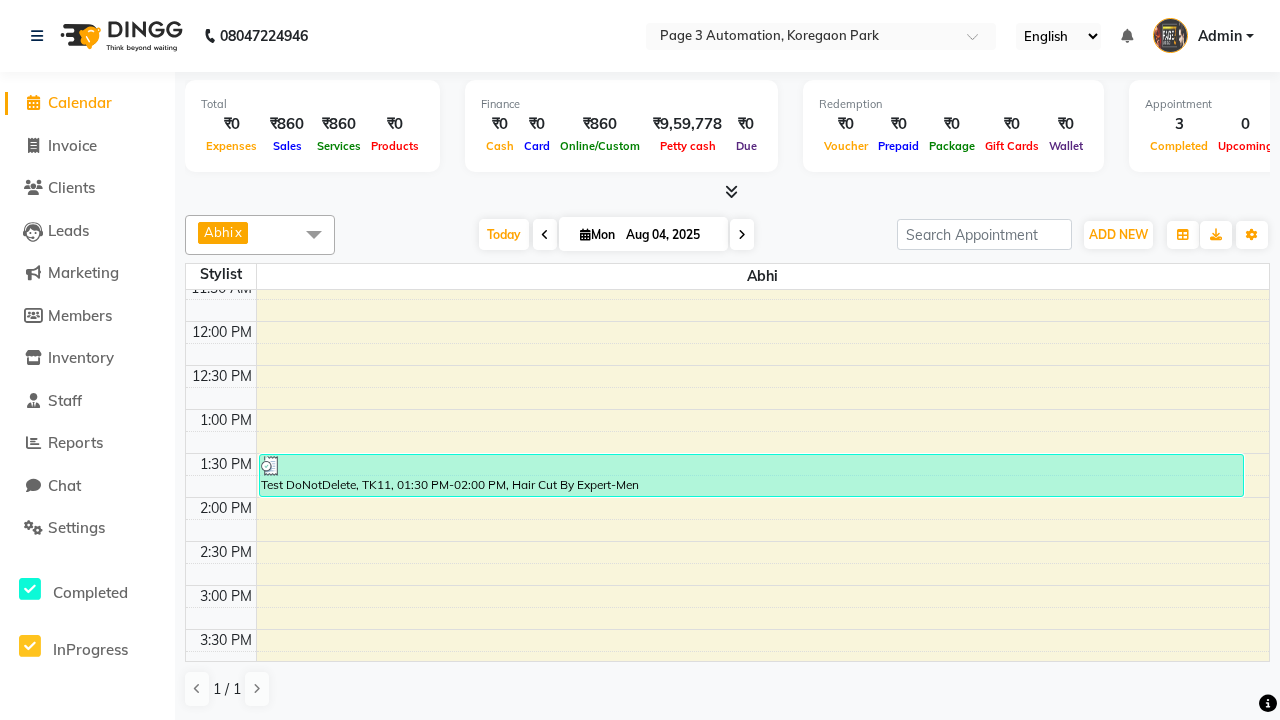 click at bounding box center [314, 234] 